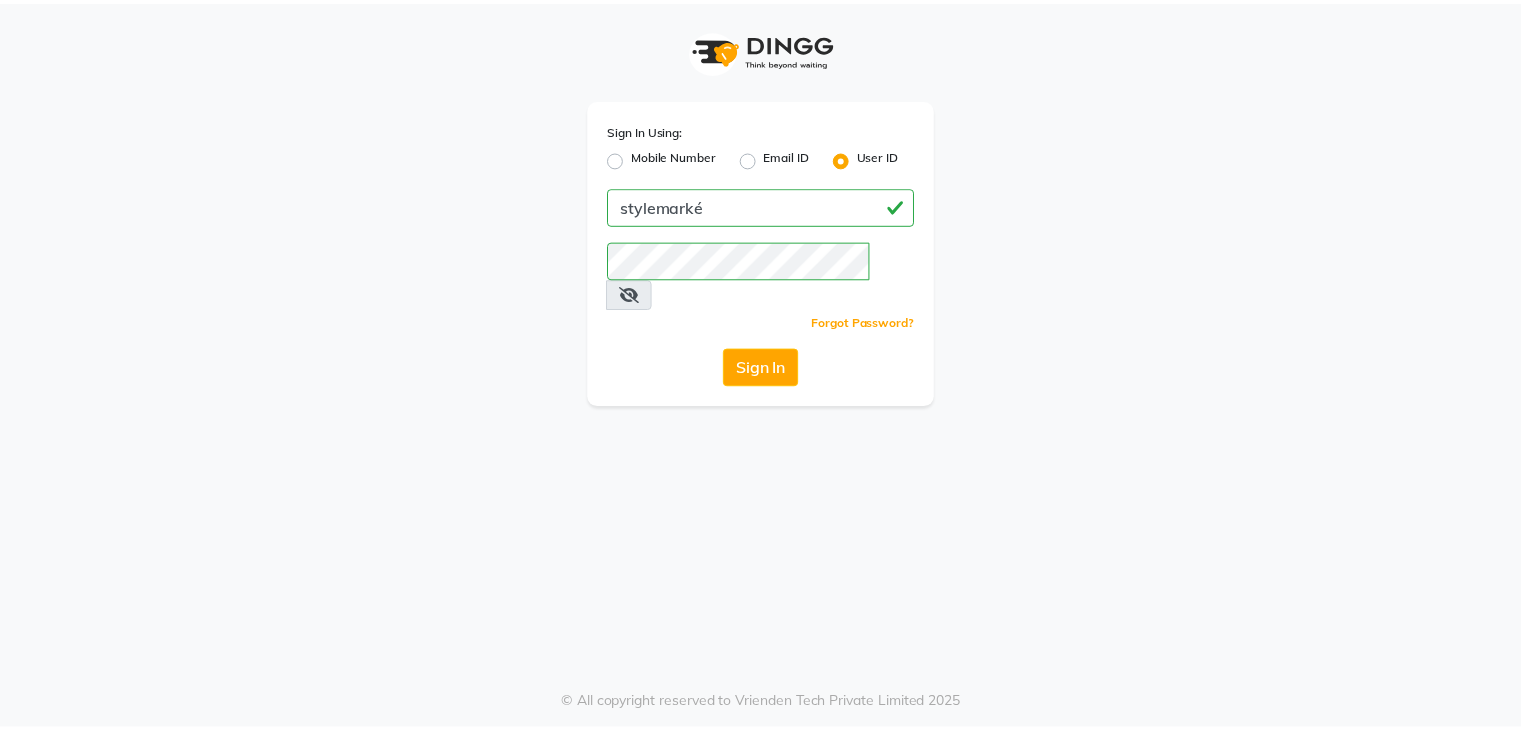scroll, scrollTop: 0, scrollLeft: 0, axis: both 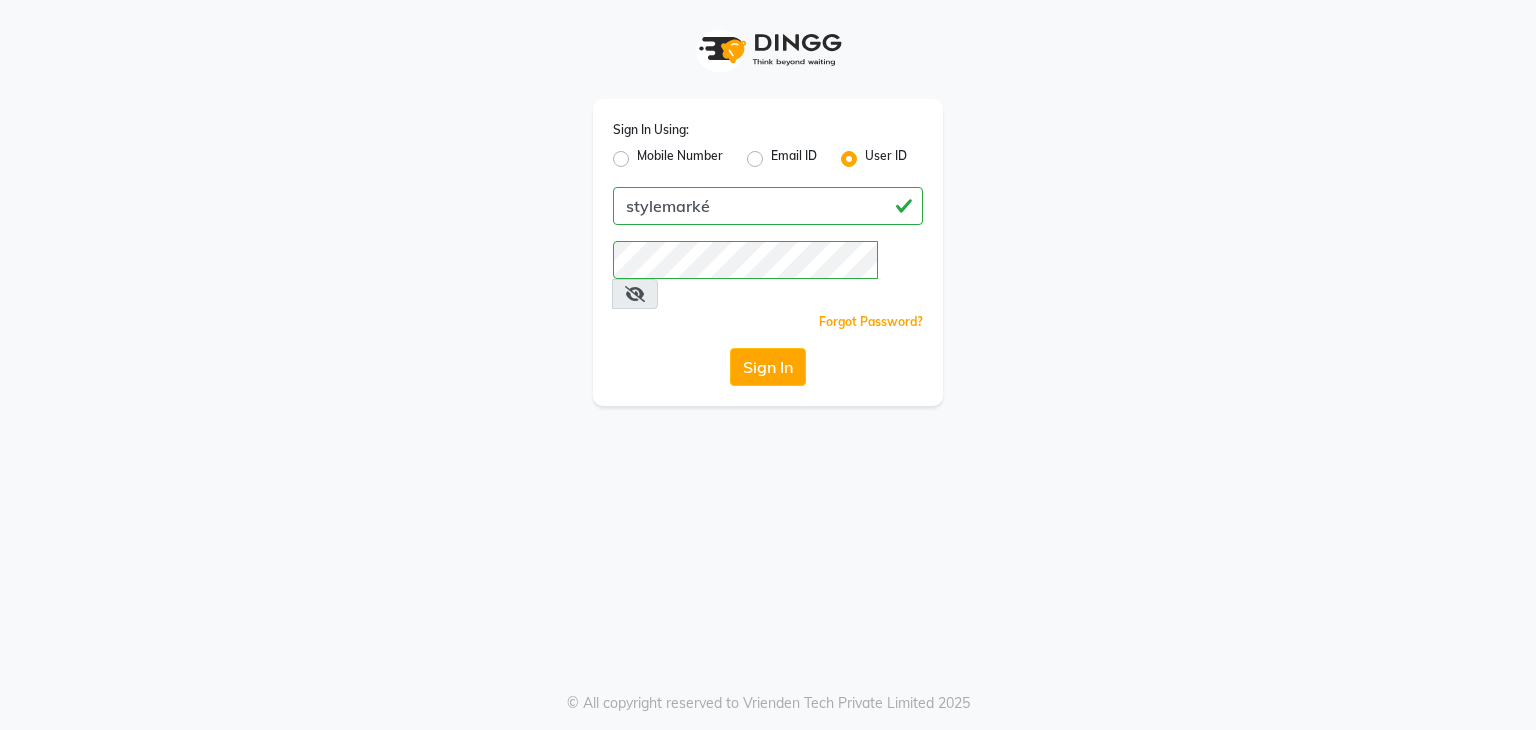 click on "Sign In" 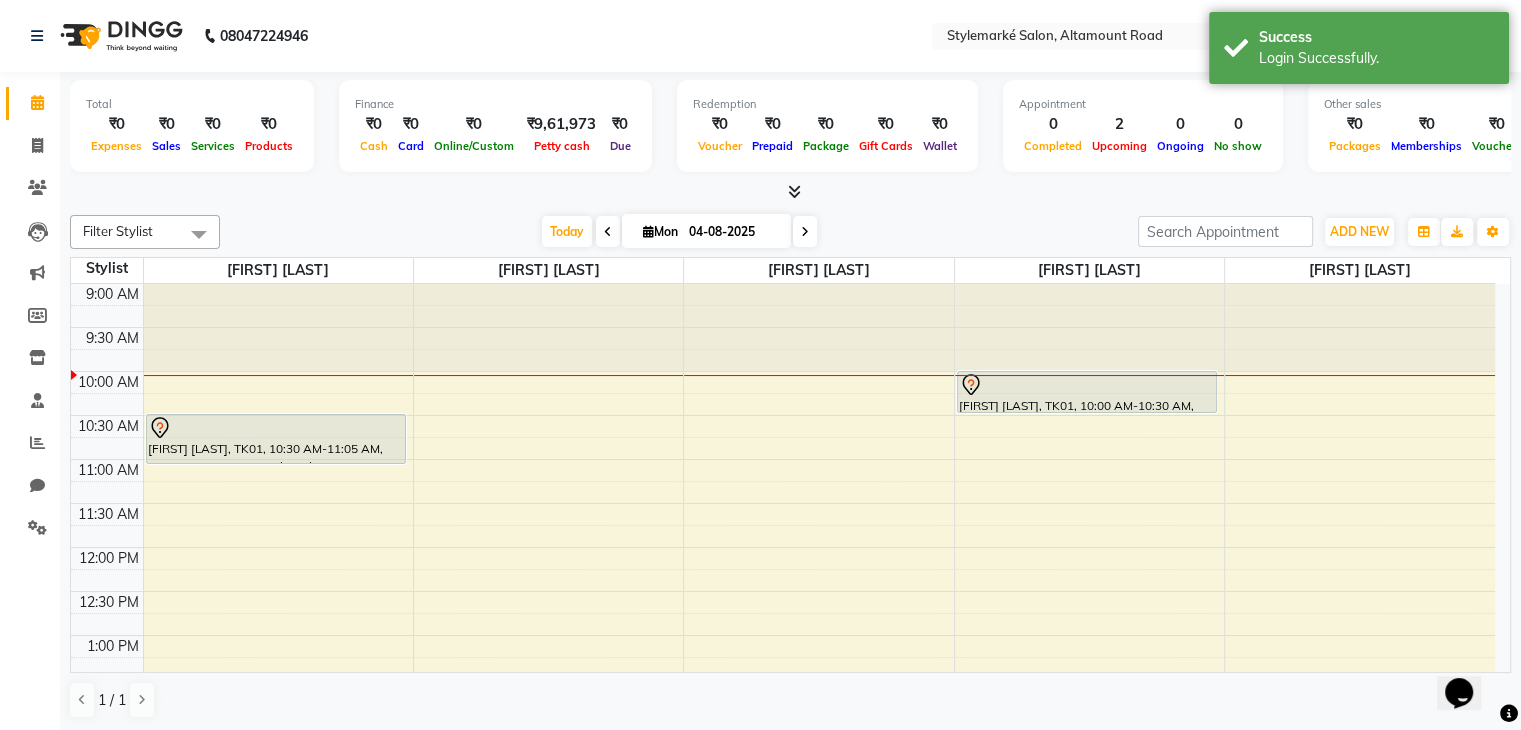 scroll, scrollTop: 0, scrollLeft: 0, axis: both 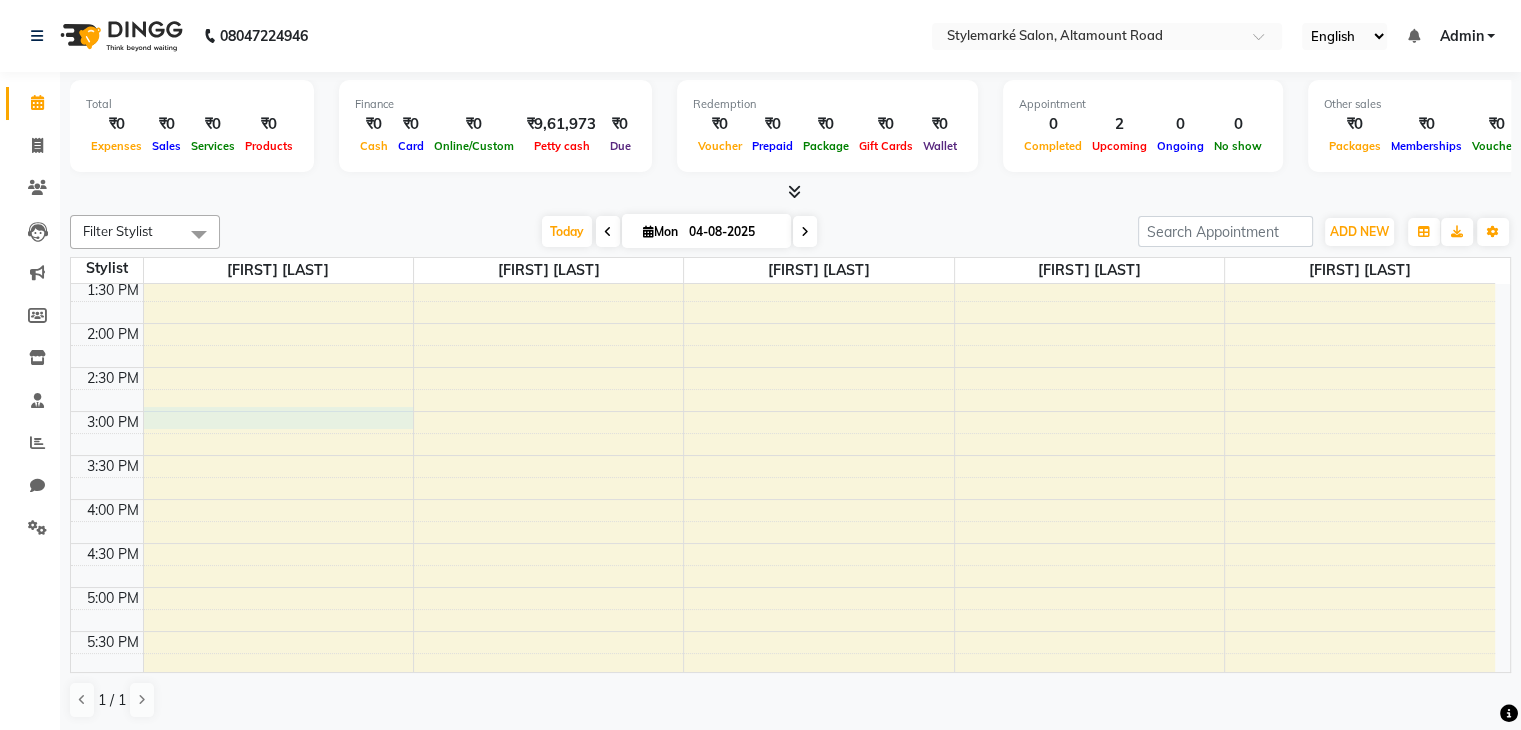 click on "9:00 AM 9:30 AM 10:00 AM 10:30 AM 11:00 AM 11:30 AM 12:00 PM 12:30 PM 1:00 PM 1:30 PM 2:00 PM 2:30 PM 3:00 PM 3:30 PM 4:00 PM 4:30 PM 5:00 PM 5:30 PM 6:00 PM 6:30 PM 7:00 PM 7:30 PM 8:00 PM 8:30 PM [FIRST] [LAST], TK01, 10:30 AM-11:05 AM, WASHES & DRYS - Wash & Blast Dry [FIRST] [LAST], TK01, 10:00 AM-10:30 AM, BODY THERAPY - Head Massage" at bounding box center (783, 411) 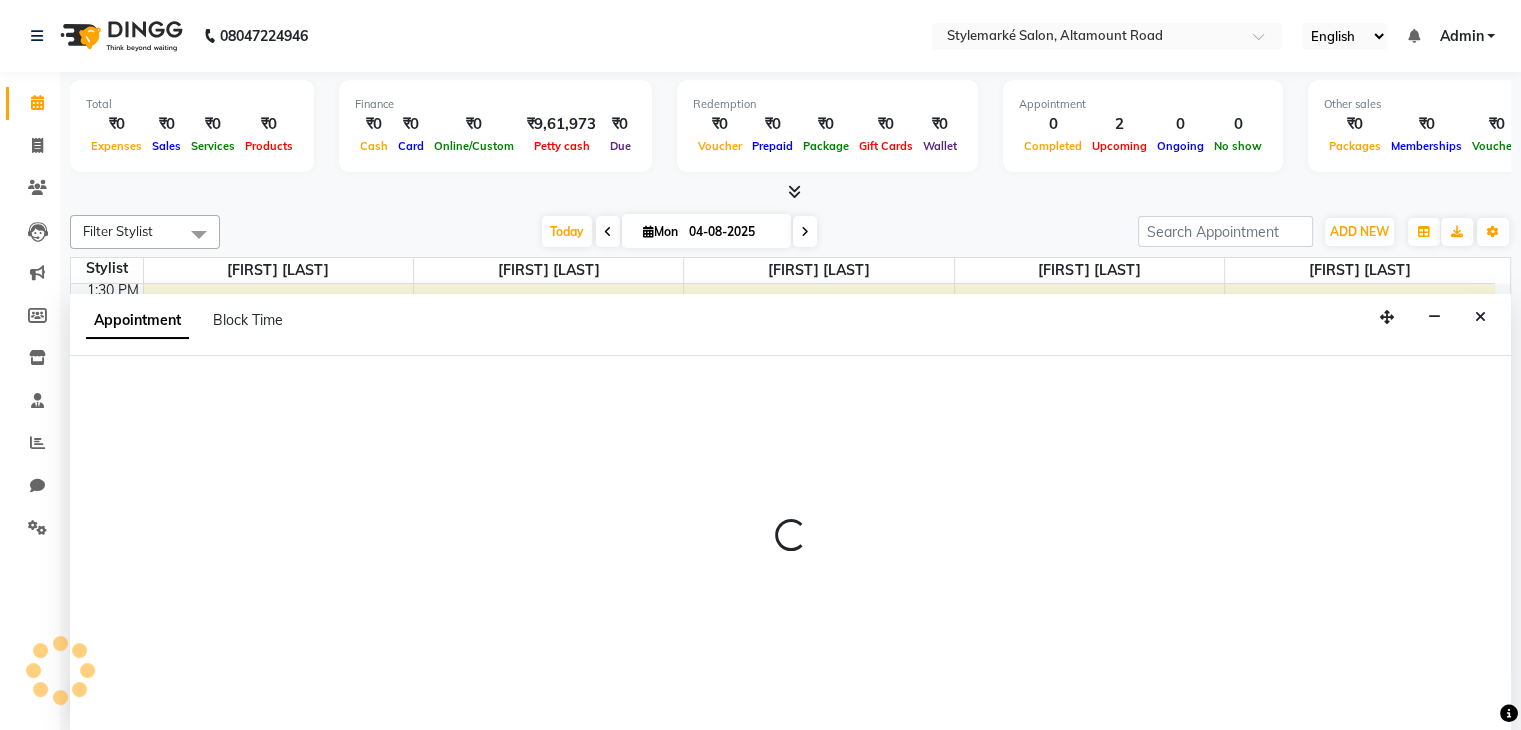 select on "71239" 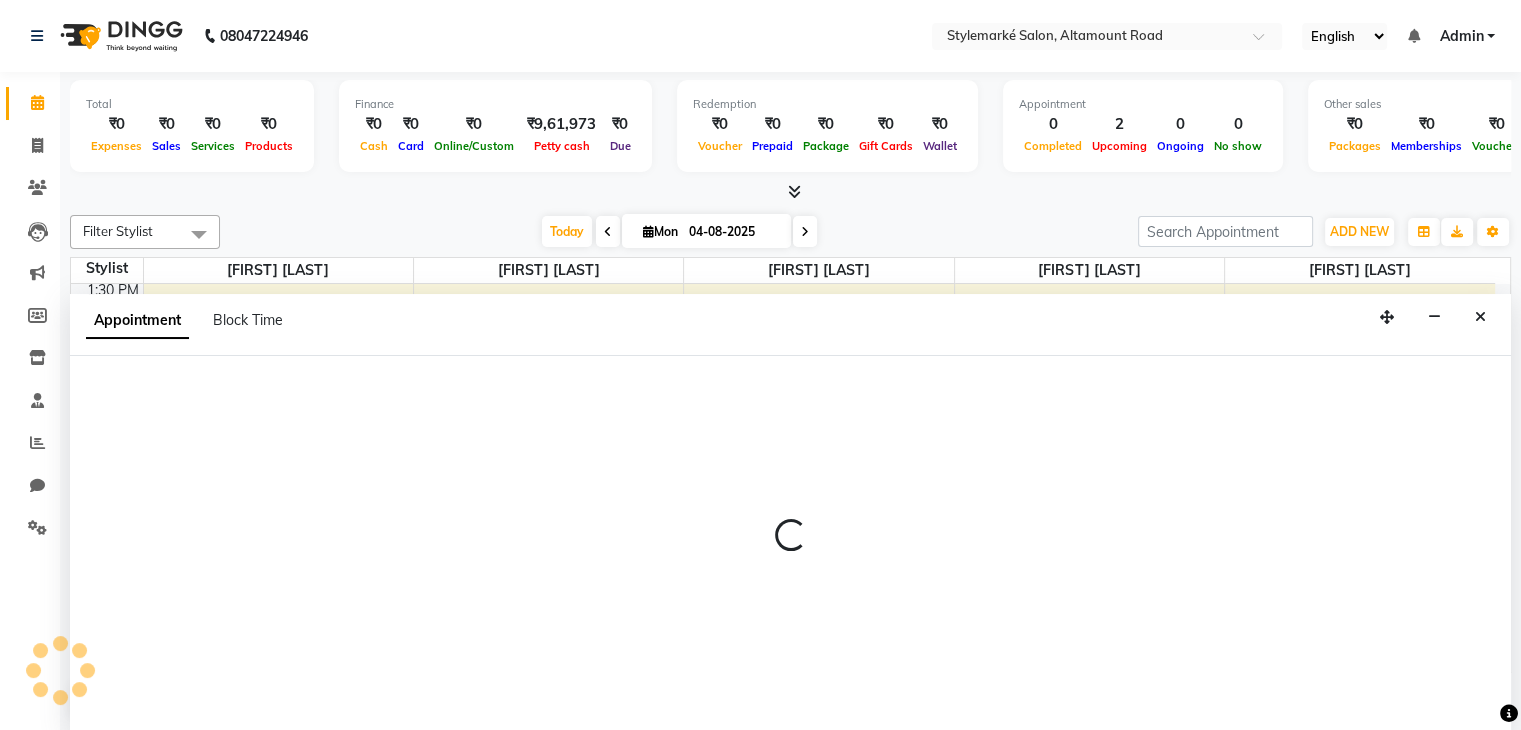 select on "tentative" 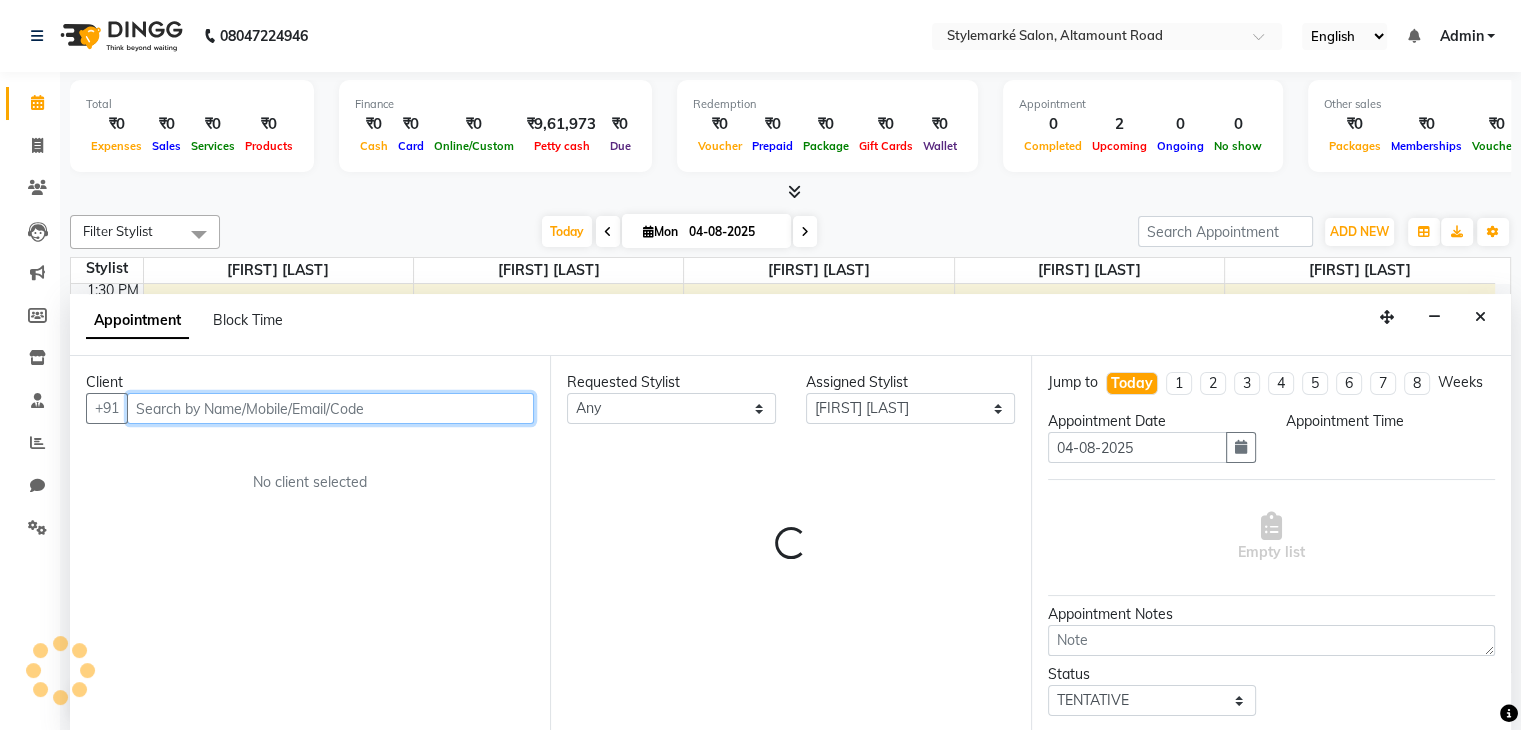 scroll, scrollTop: 1, scrollLeft: 0, axis: vertical 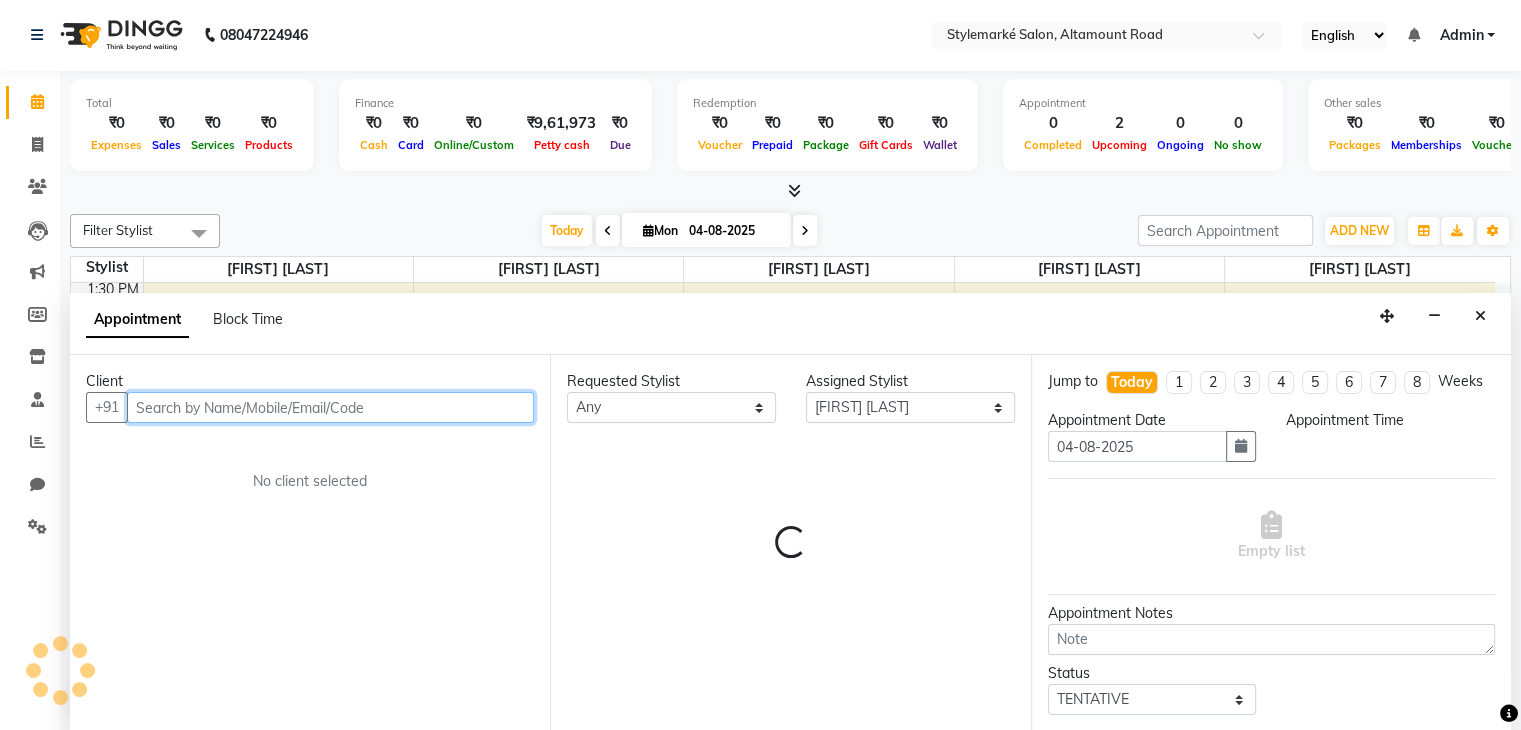 select on "900" 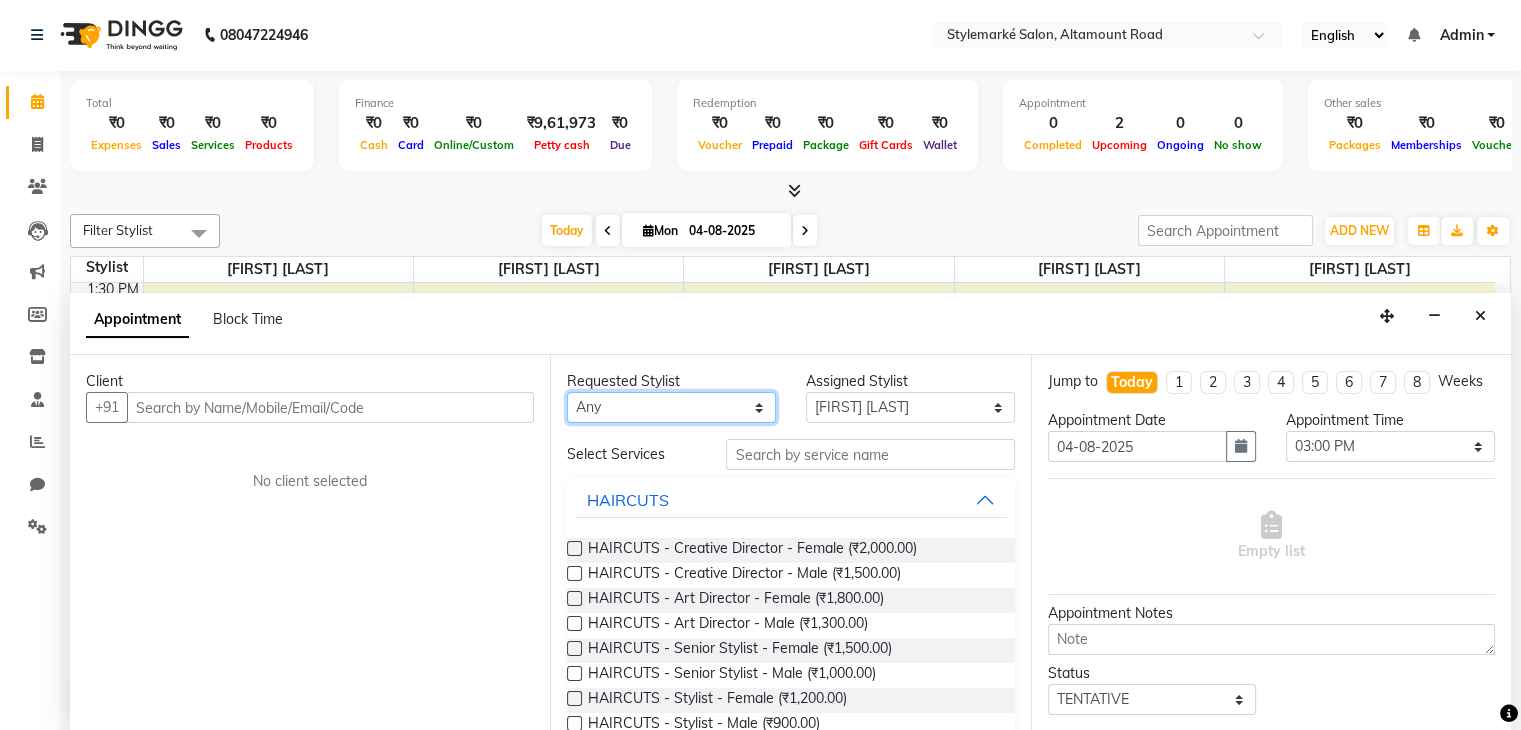 click on "Any [FIRST] [LAST] [FIRST] [LAST] [FIRST] [LAST] [FIRST] [LAST]" at bounding box center [671, 407] 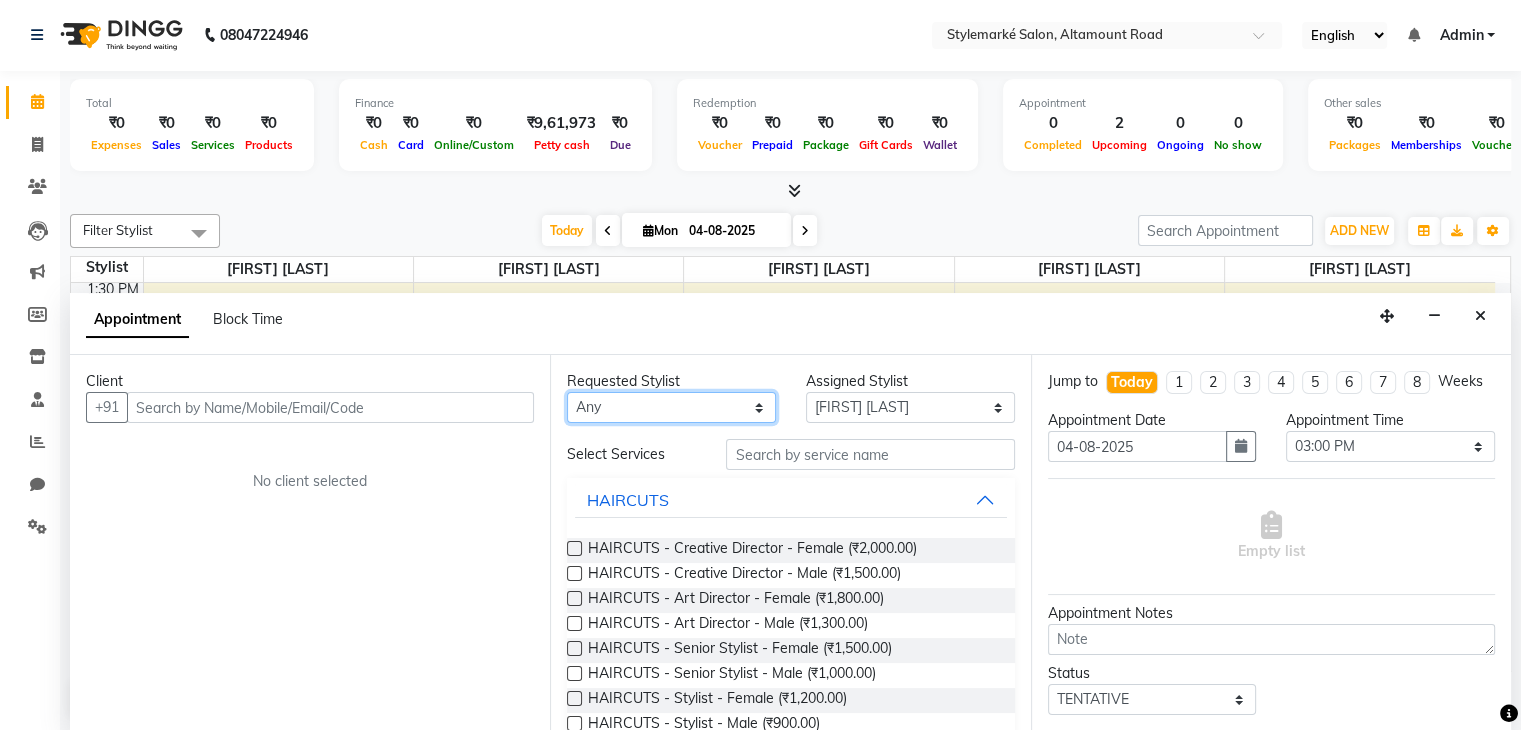 click on "Any [FIRST] [LAST] [FIRST] [LAST] [FIRST] [LAST] [FIRST] [LAST]" at bounding box center [671, 407] 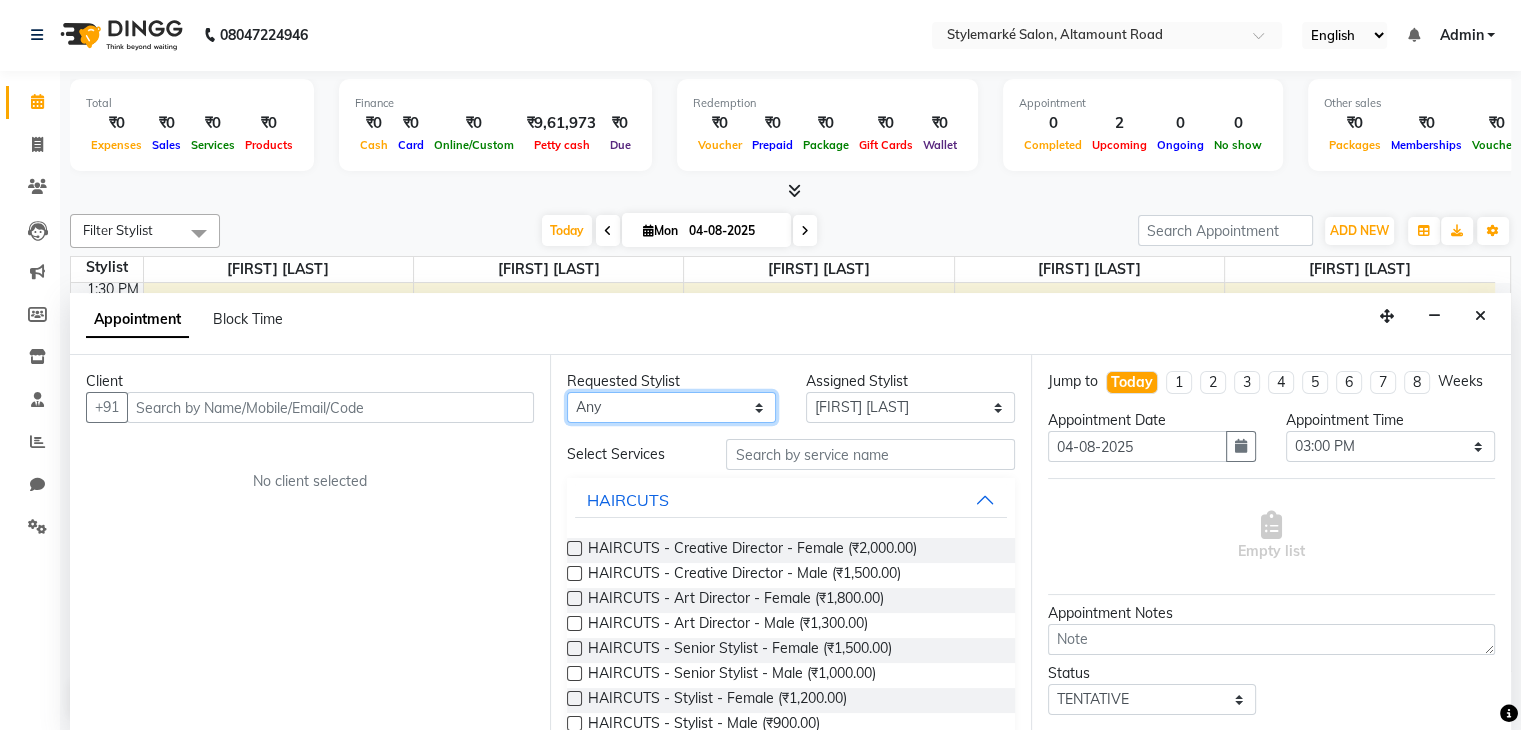 select on "71241" 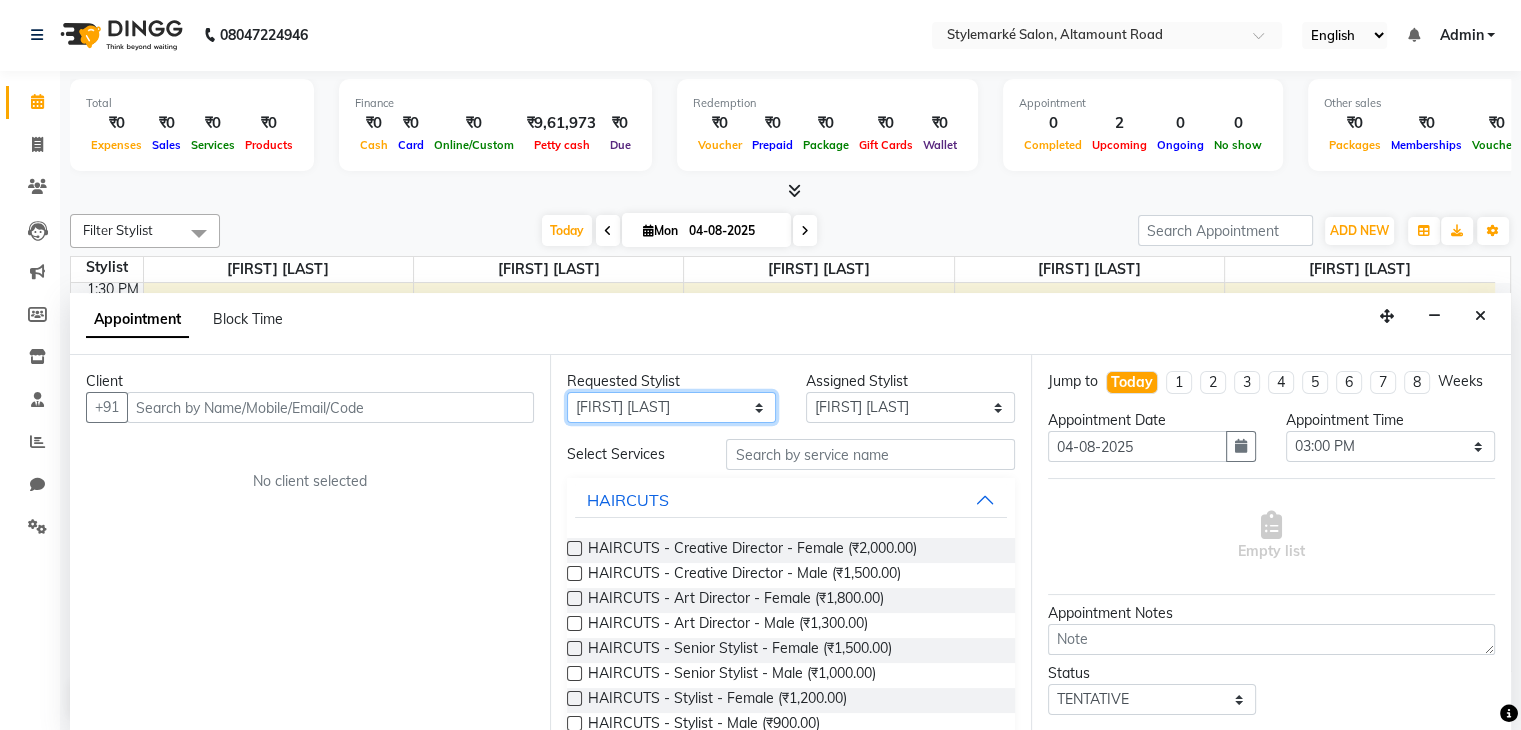 click on "Any [FIRST] [LAST] [FIRST] [LAST] [FIRST] [LAST] [FIRST] [LAST]" at bounding box center [671, 407] 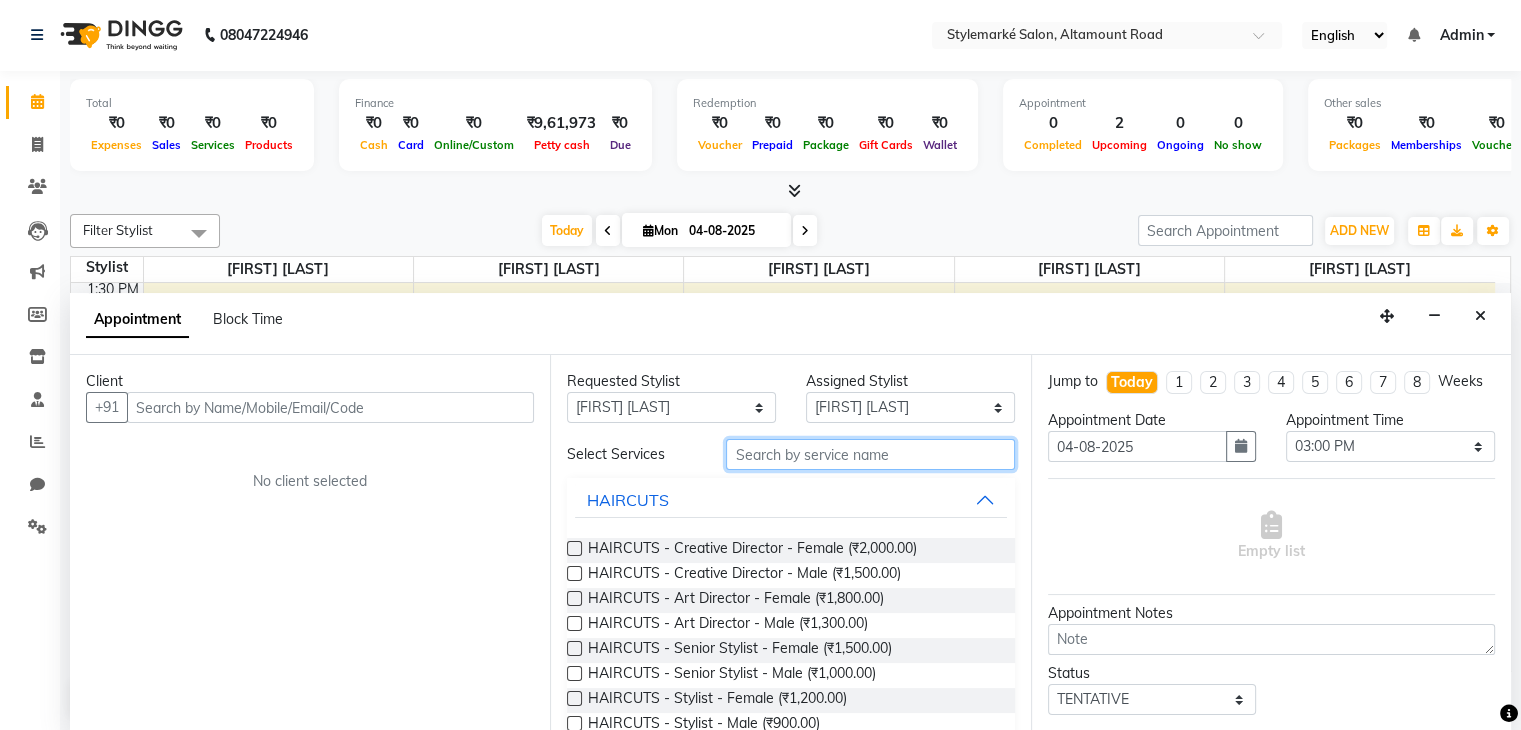 click at bounding box center (870, 454) 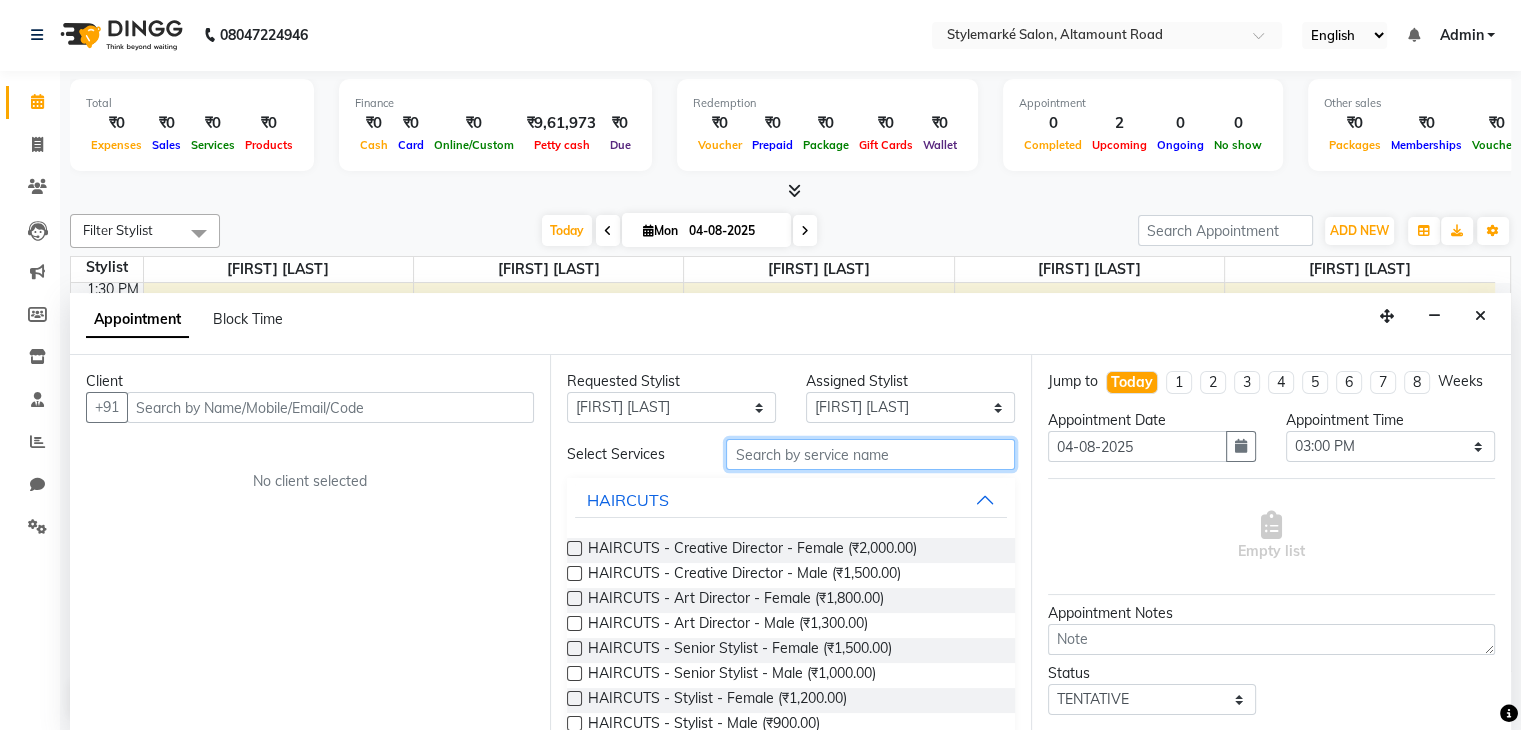 click at bounding box center (870, 454) 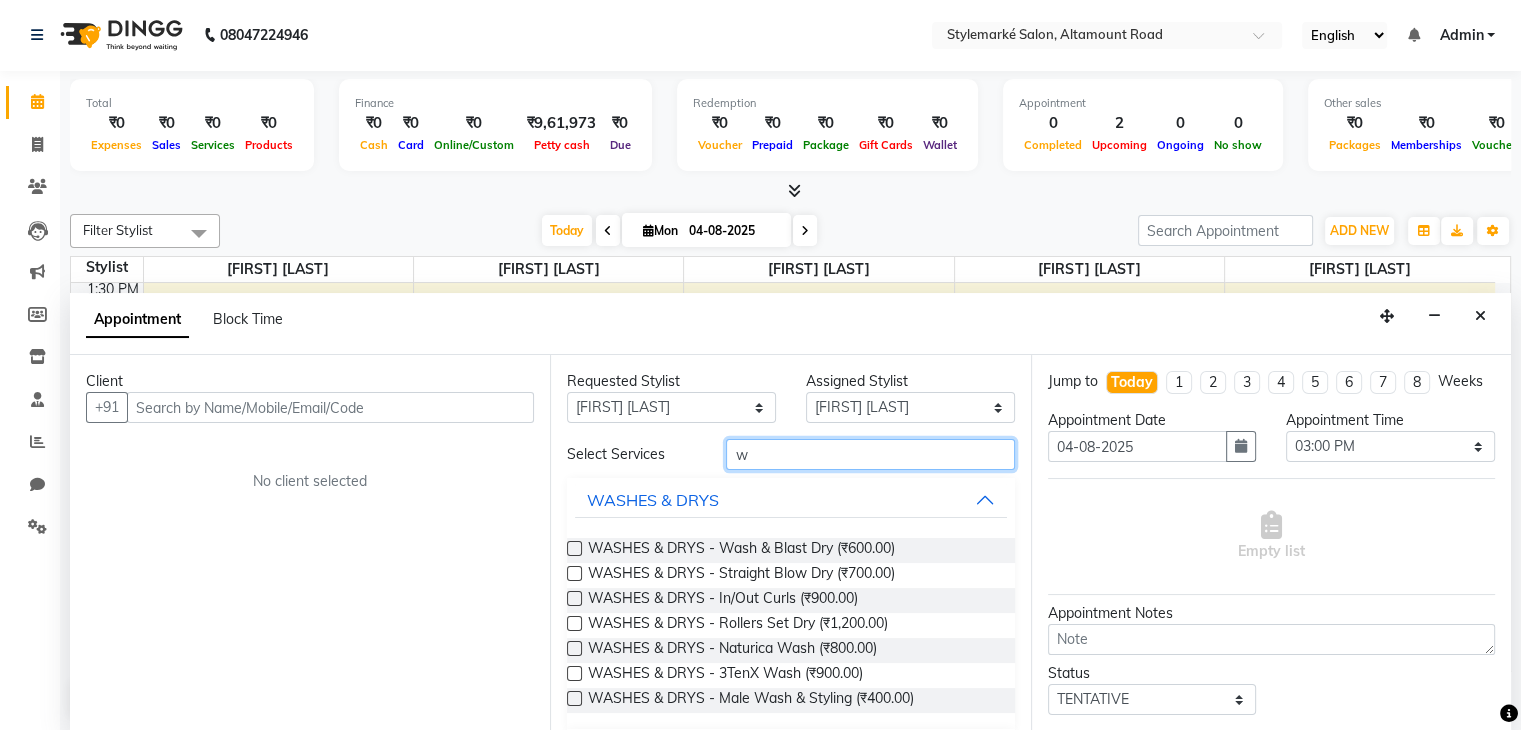 type on "w" 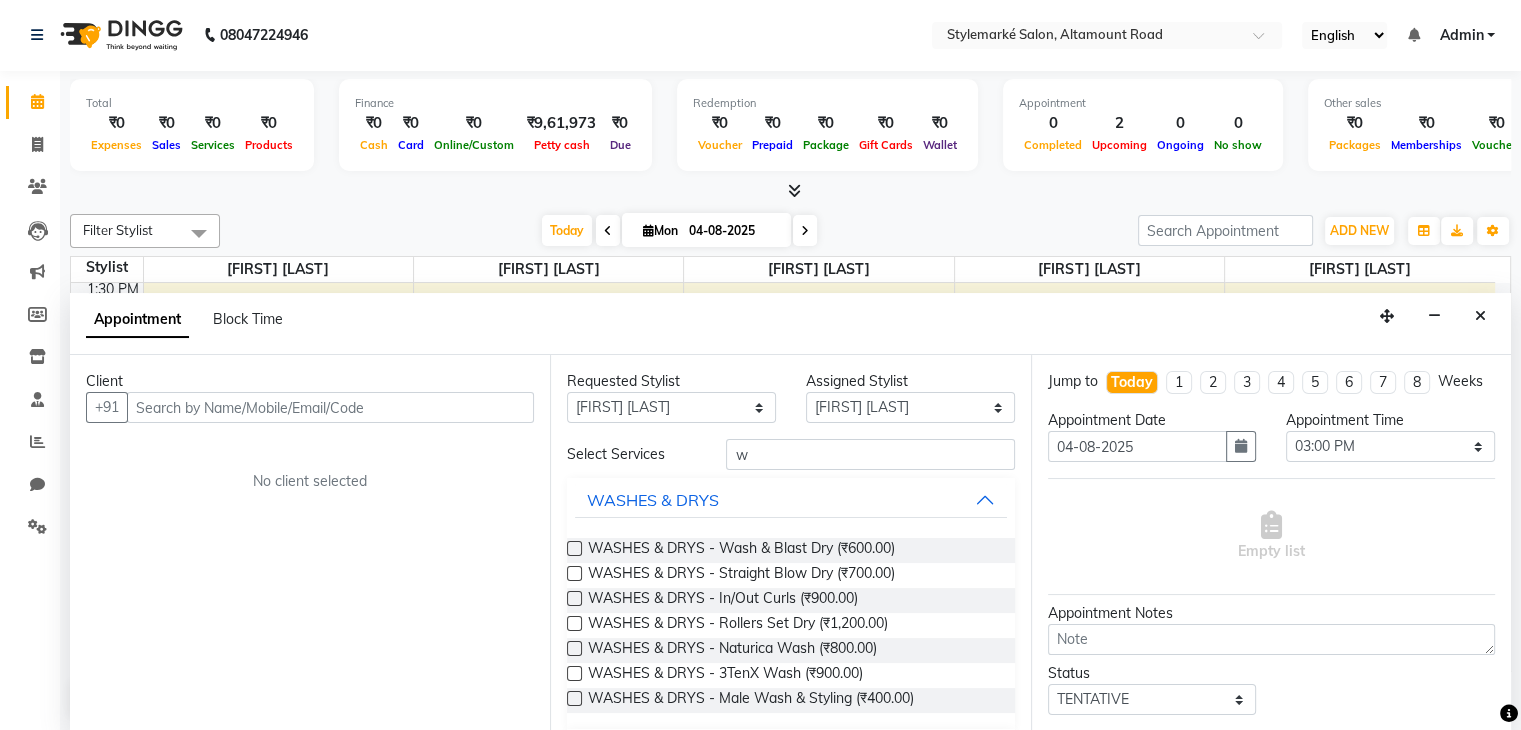 click at bounding box center (574, 598) 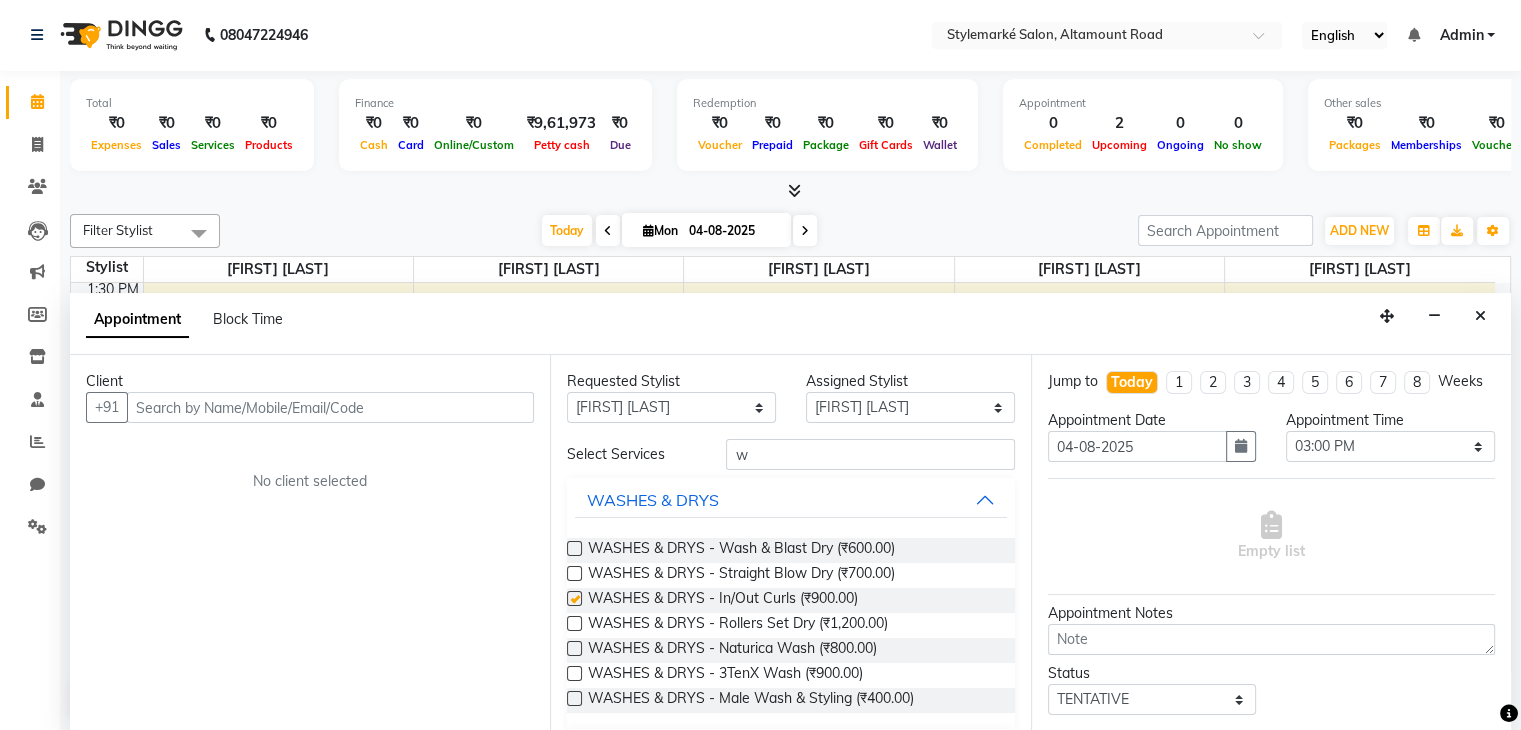 click at bounding box center [574, 598] 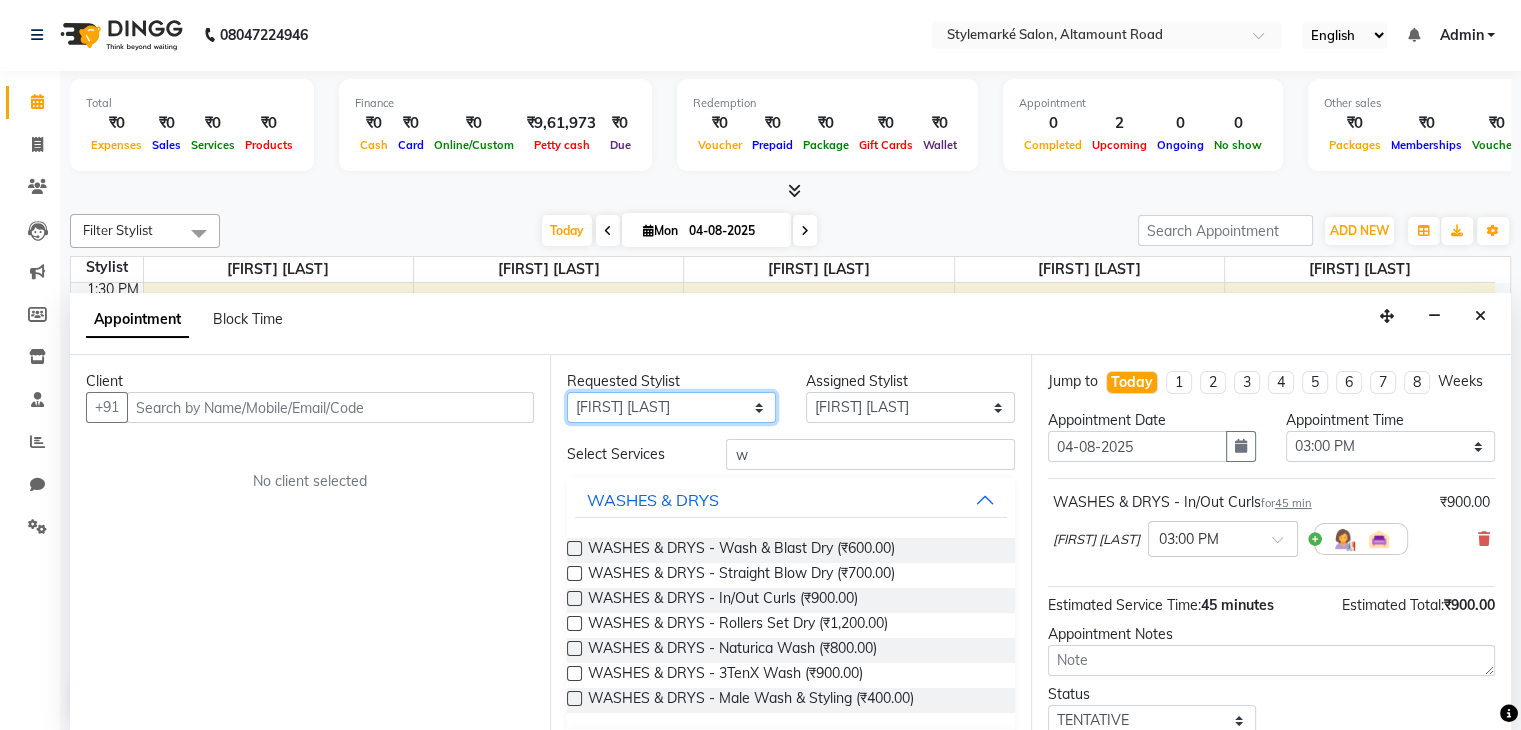 click on "Any [FIRST] [LAST] [FIRST] [LAST] [FIRST] [LAST] [FIRST] [LAST]" at bounding box center (671, 407) 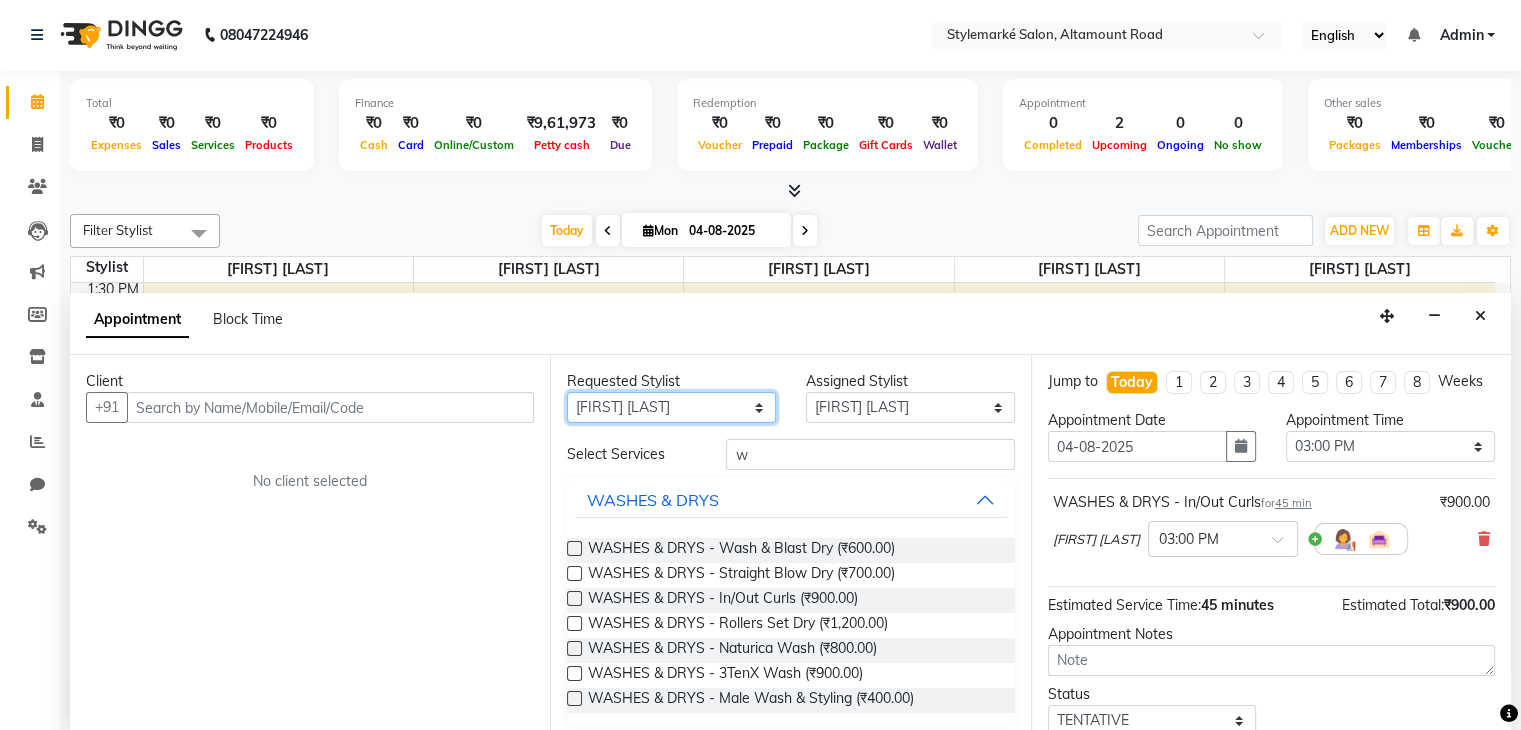 select on "71243" 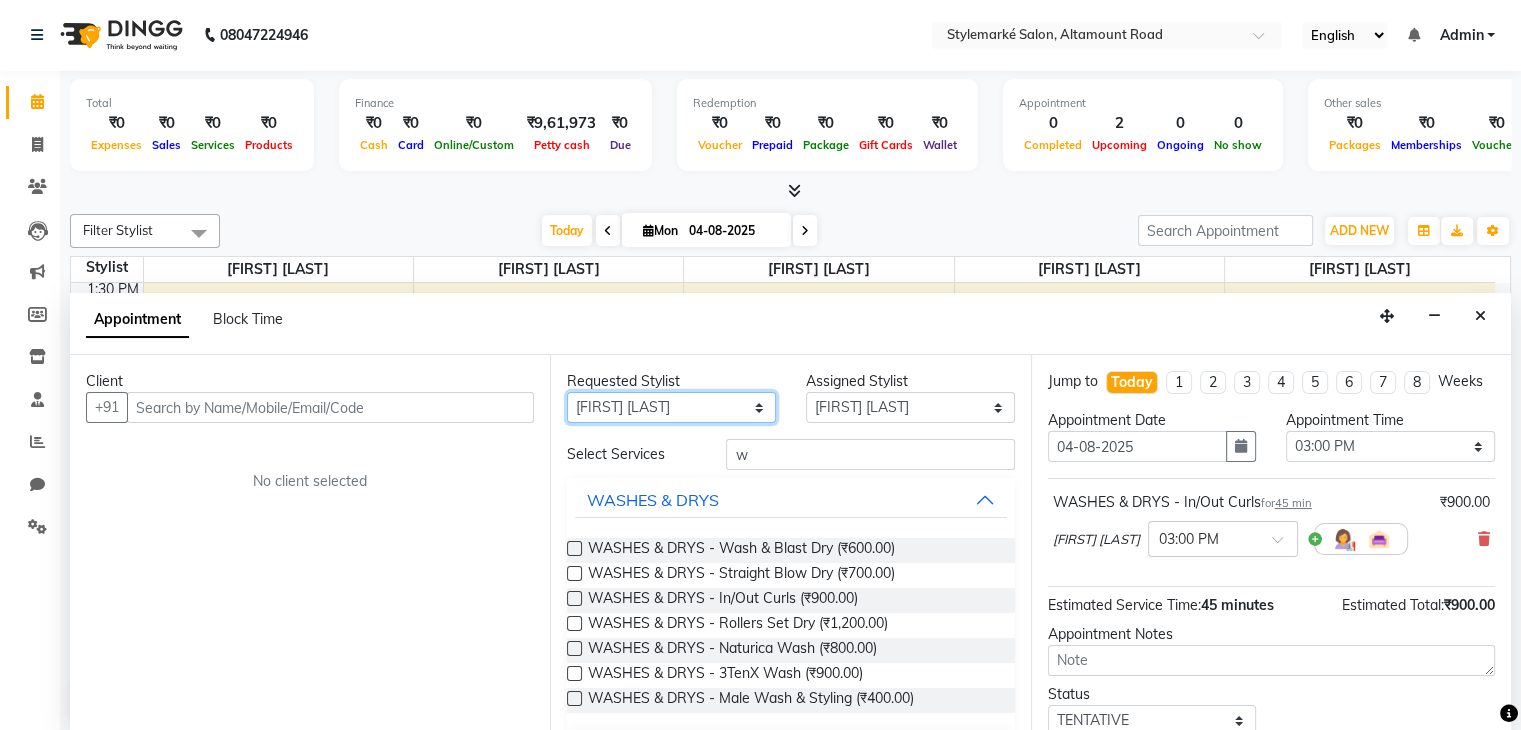 click on "Any [FIRST] [LAST] [FIRST] [LAST] [FIRST] [LAST] [FIRST] [LAST]" at bounding box center [671, 407] 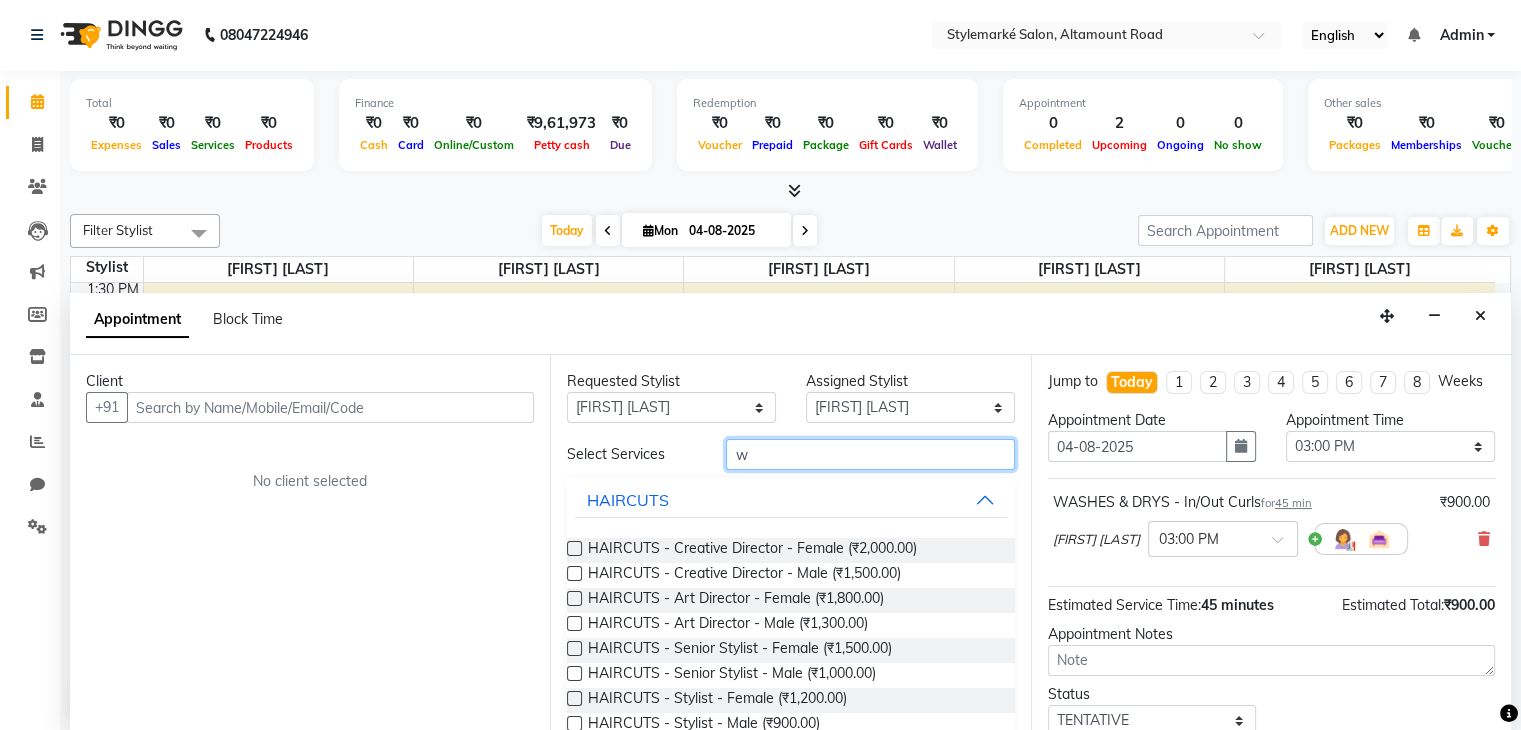 click on "w" at bounding box center [870, 454] 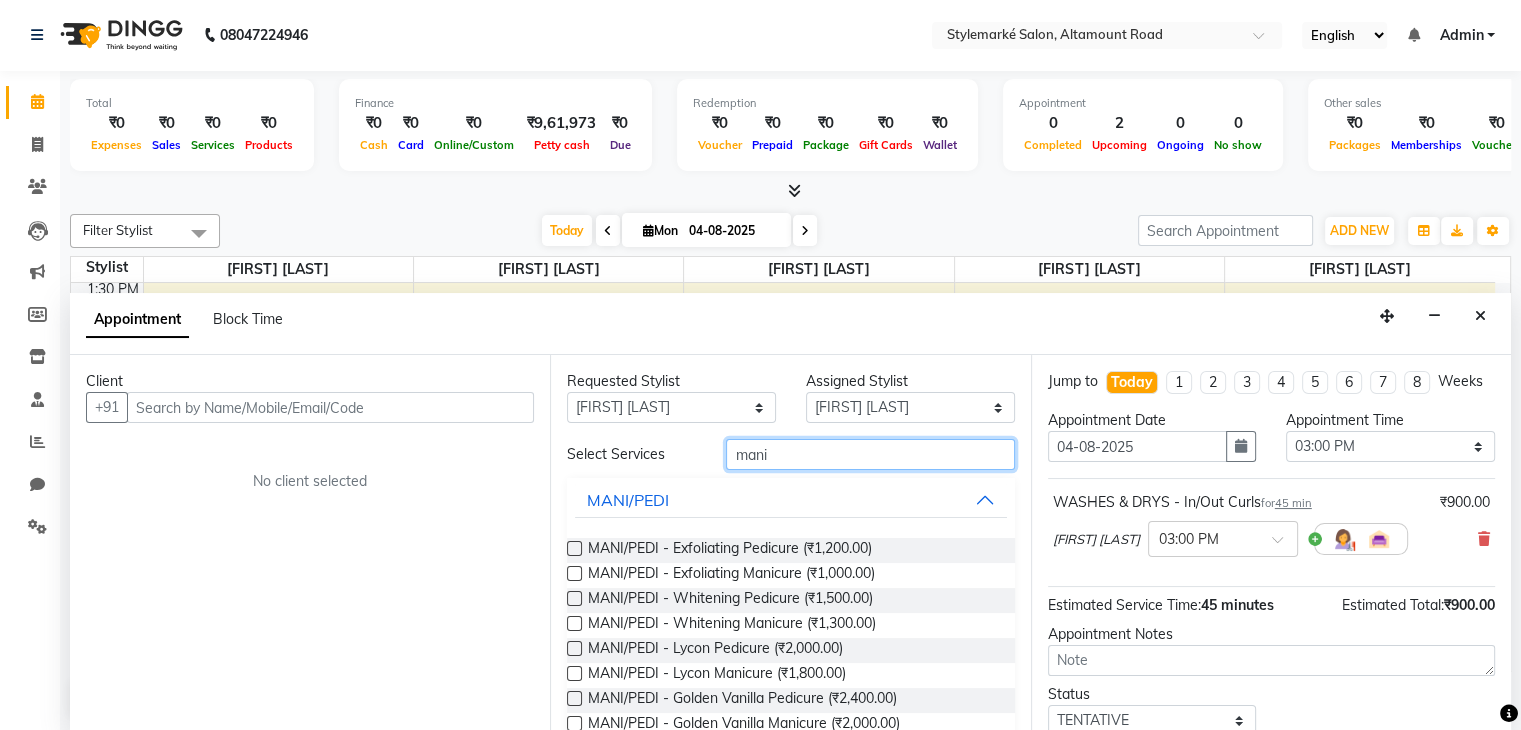 type on "mani" 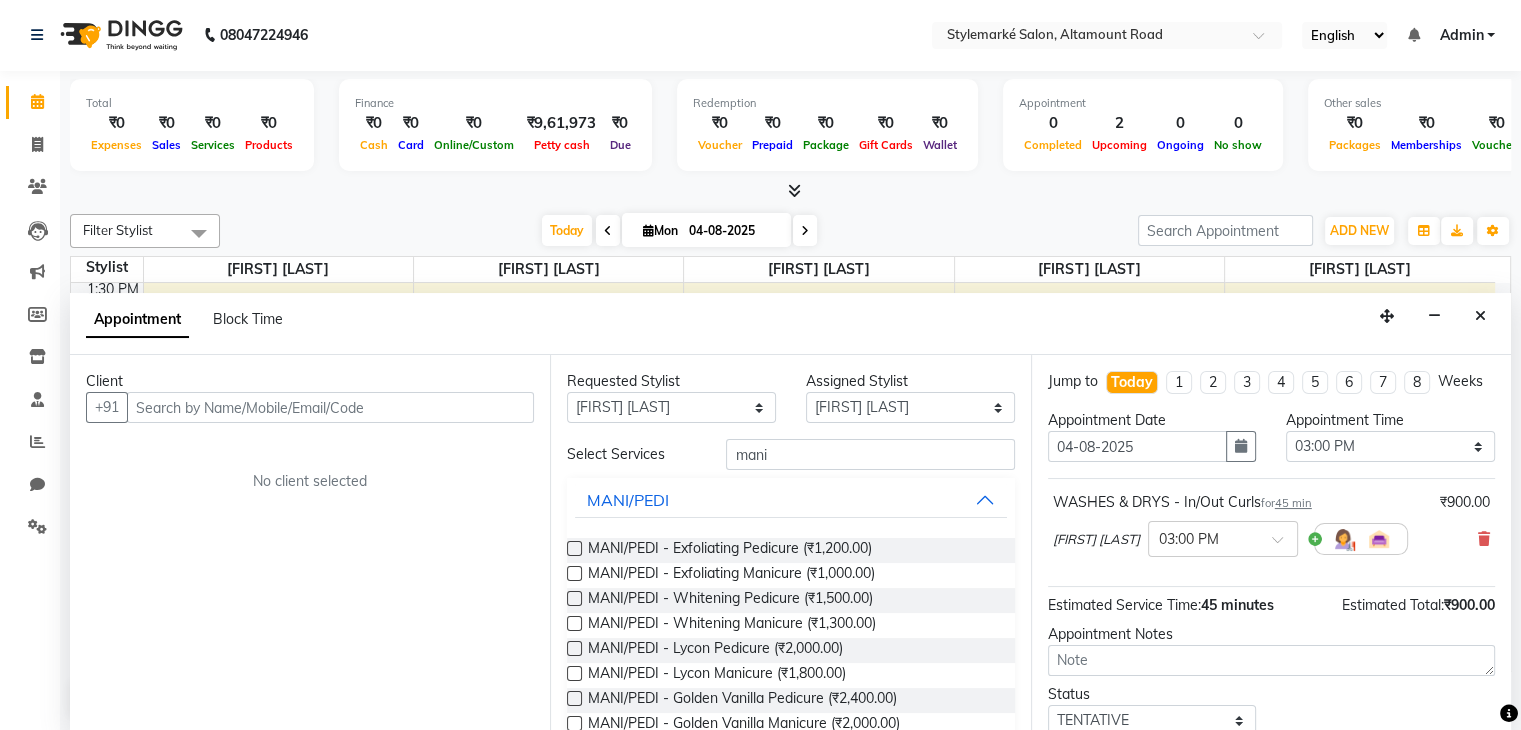 click at bounding box center [574, 573] 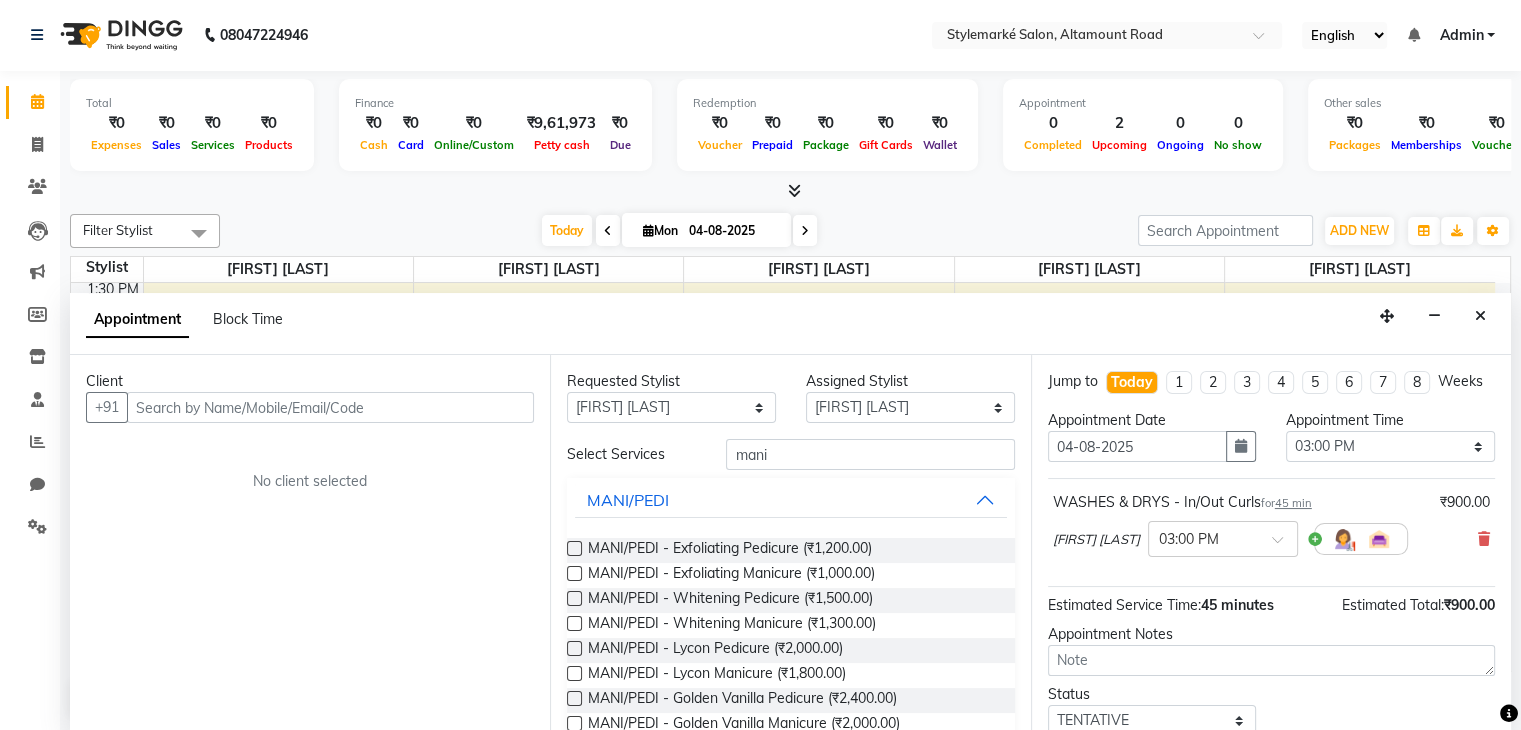 click at bounding box center [573, 575] 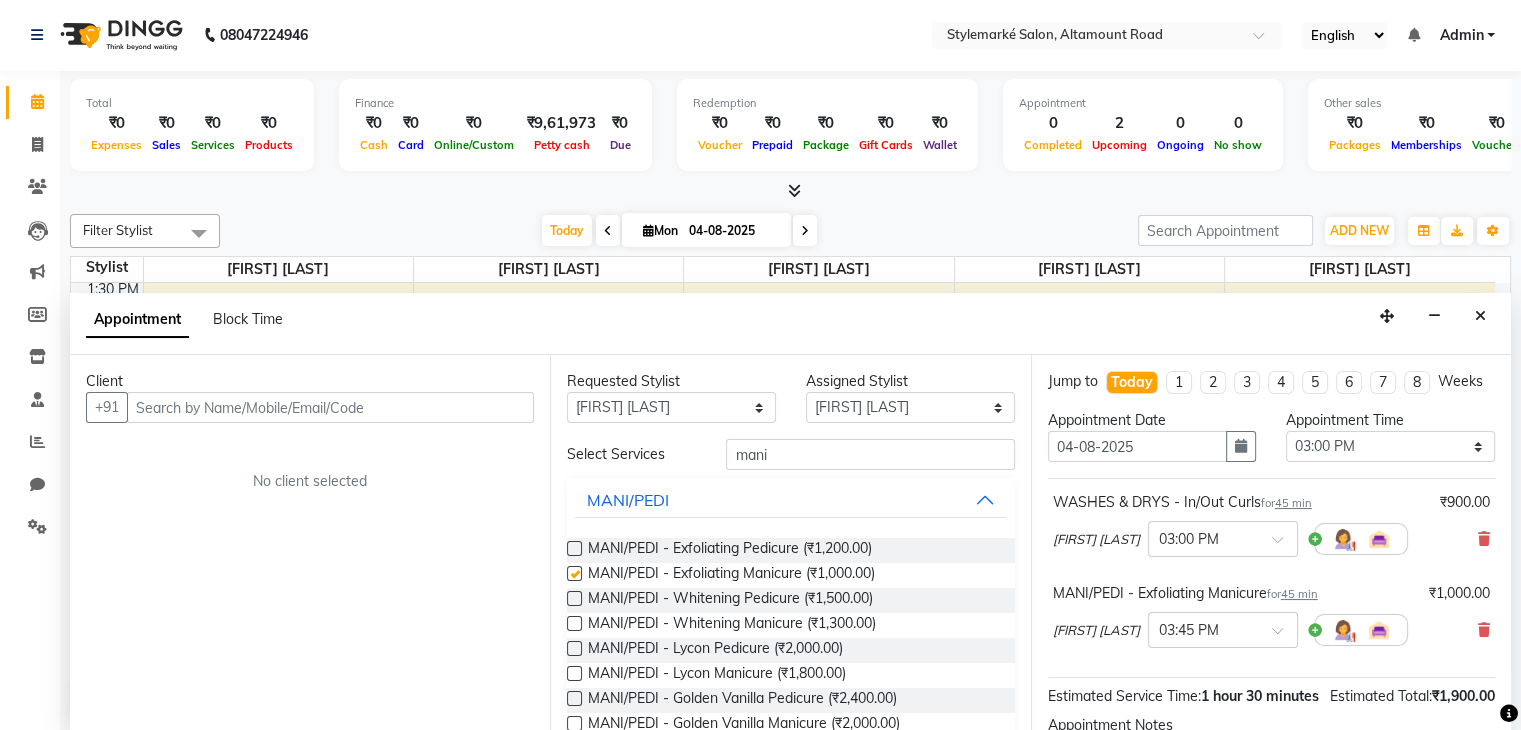 checkbox on "false" 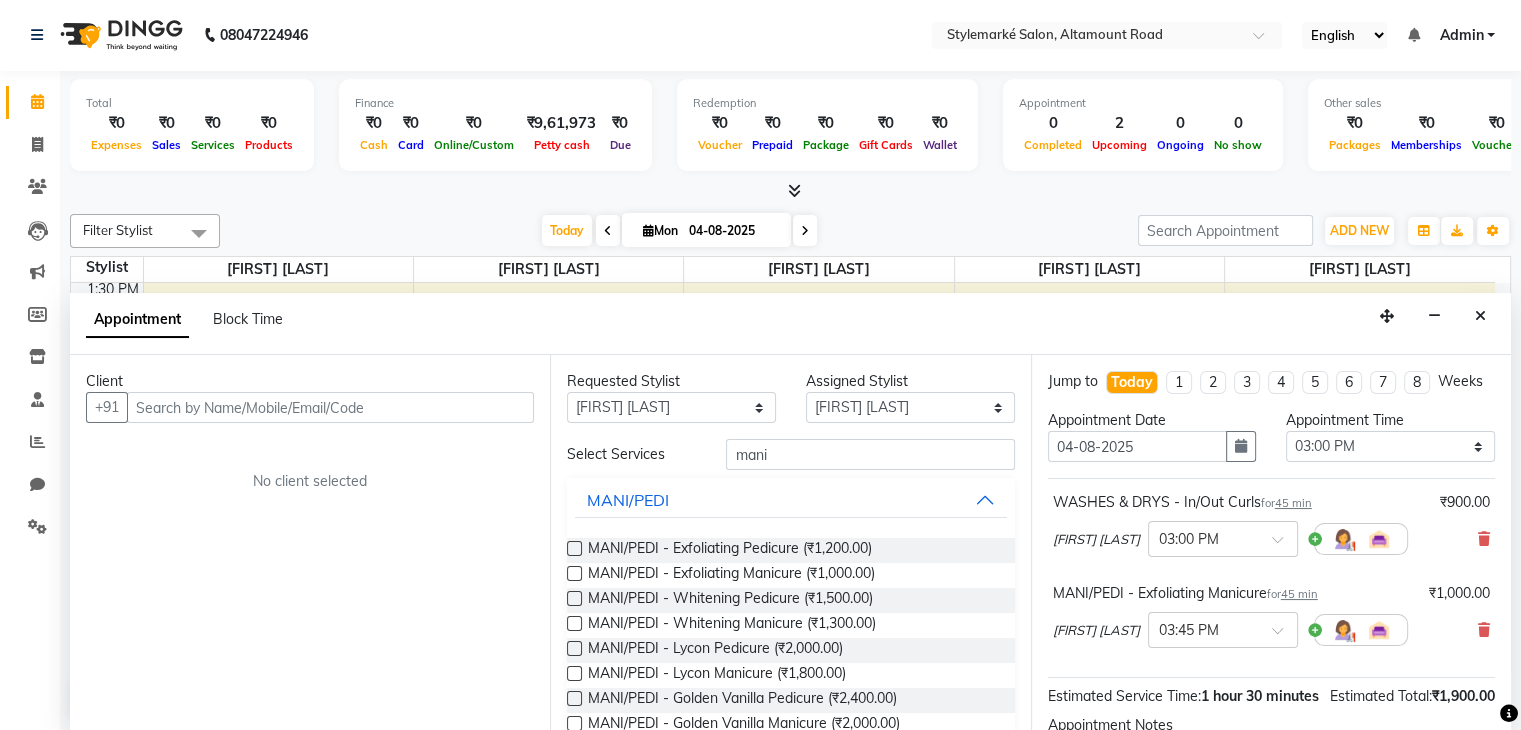 click at bounding box center [574, 548] 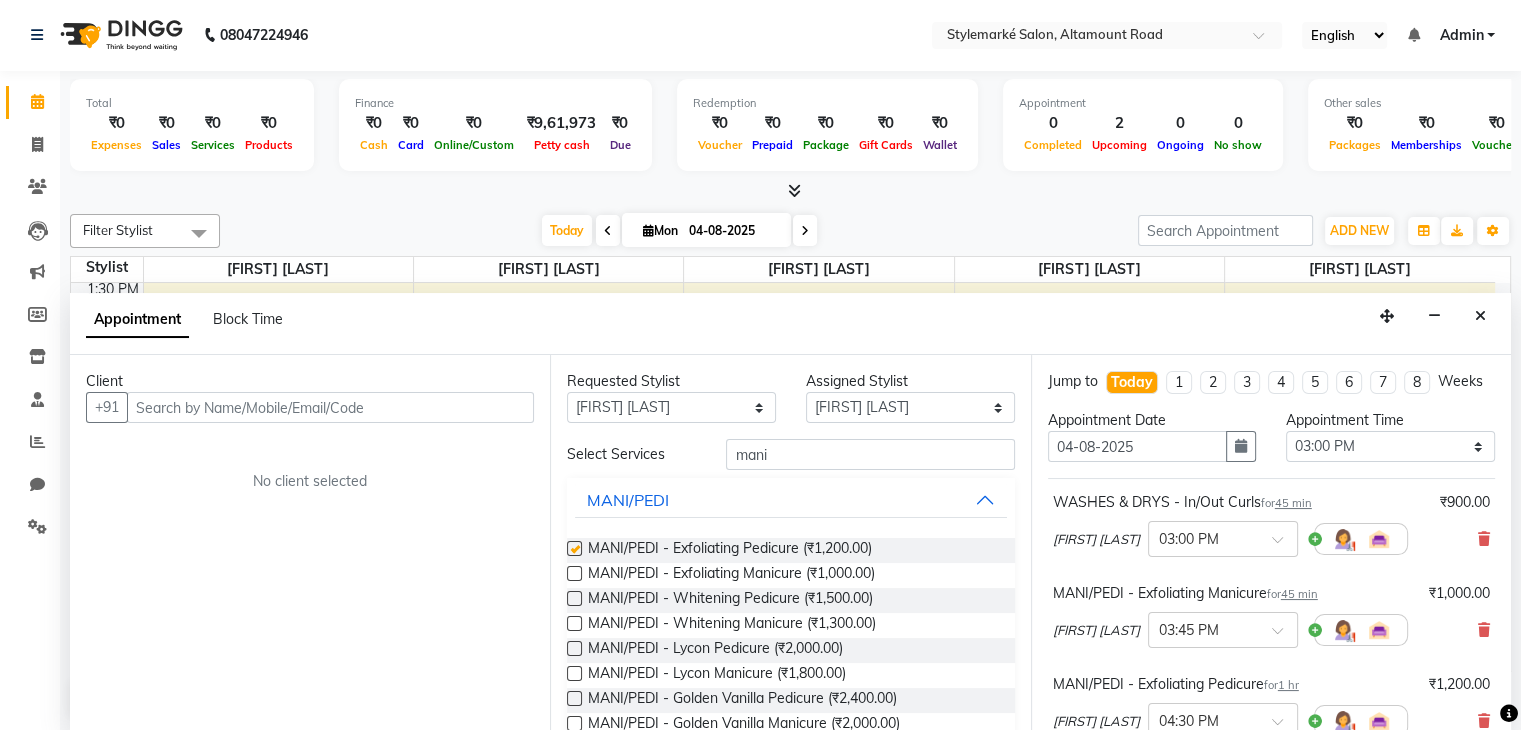 checkbox on "false" 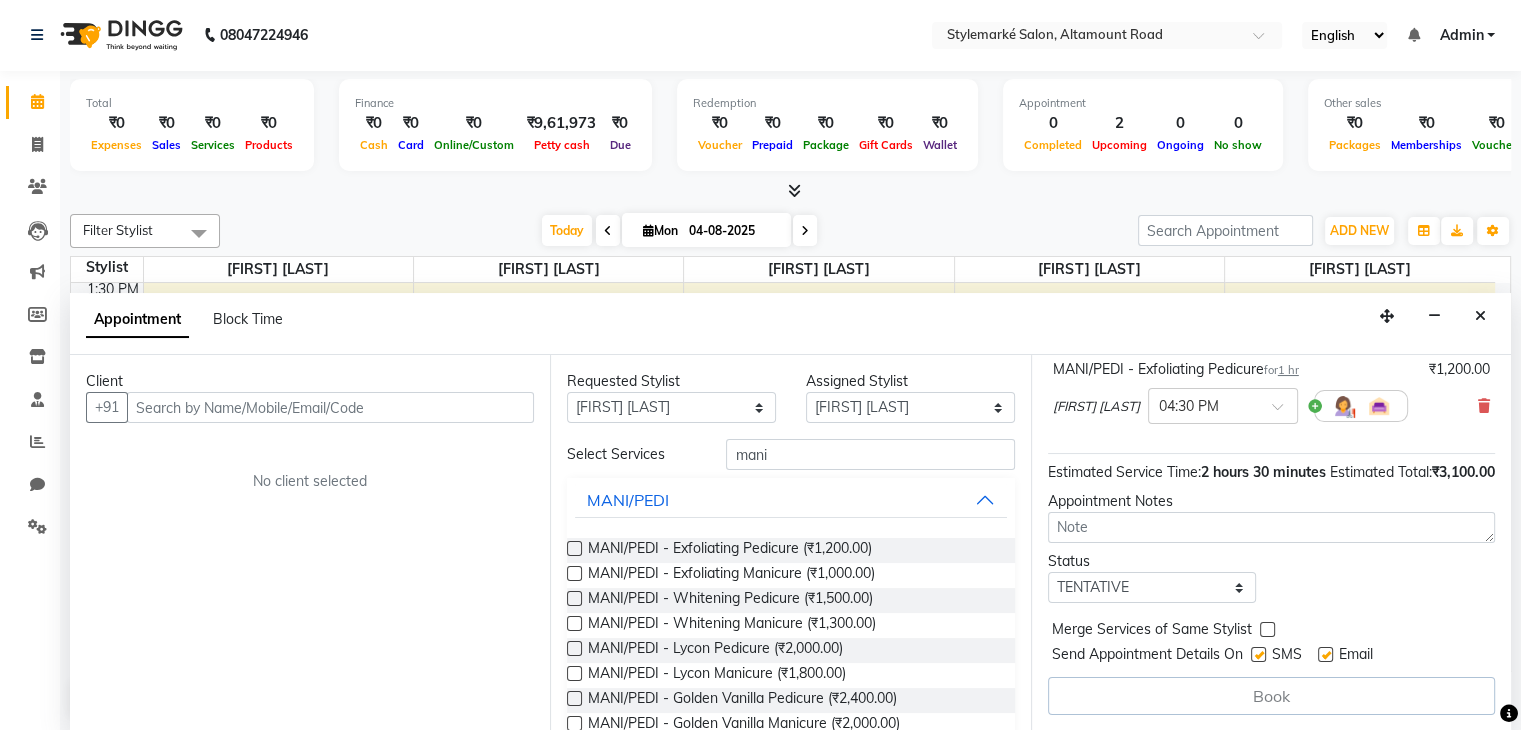 scroll, scrollTop: 354, scrollLeft: 0, axis: vertical 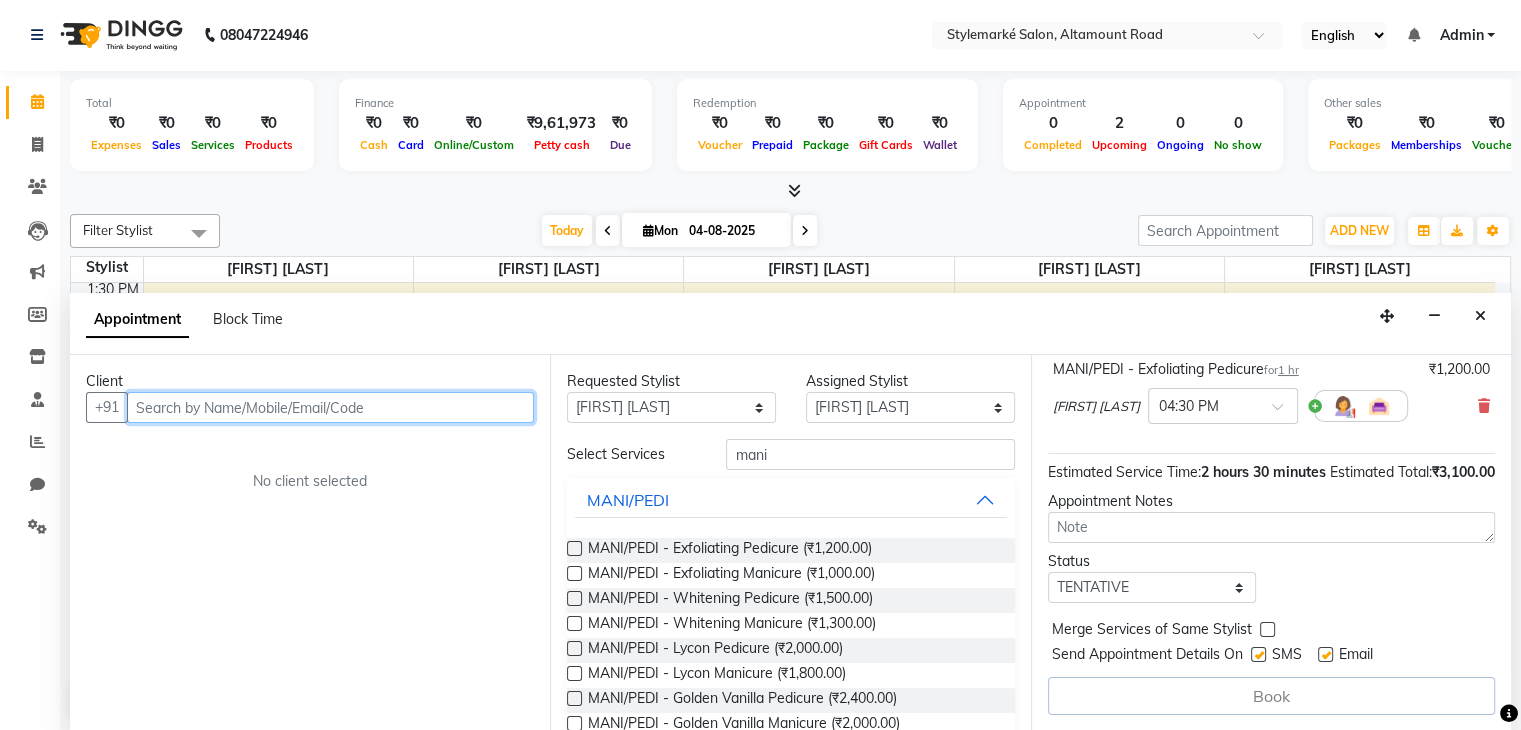 click at bounding box center (330, 407) 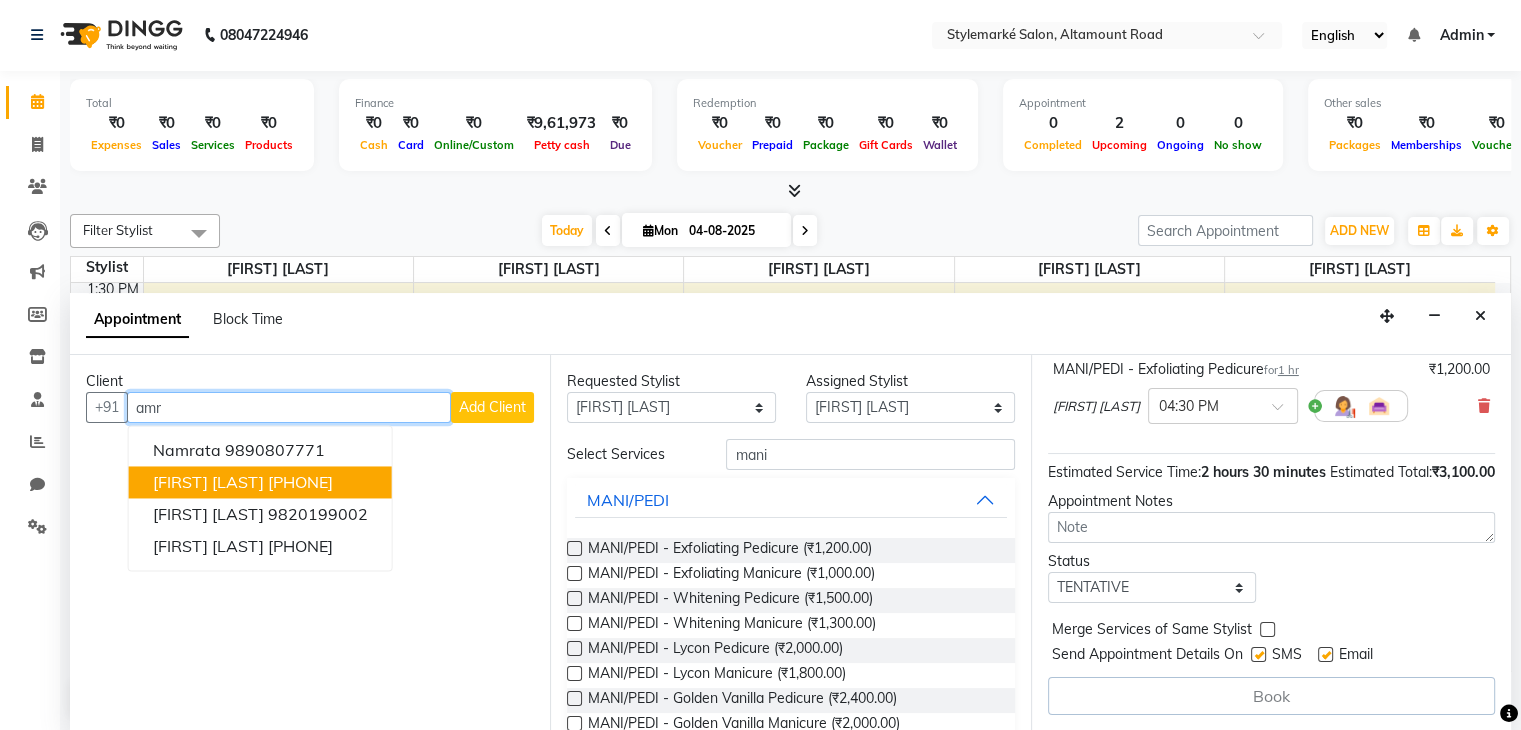click on "[FIRST] [LAST]" at bounding box center [208, 483] 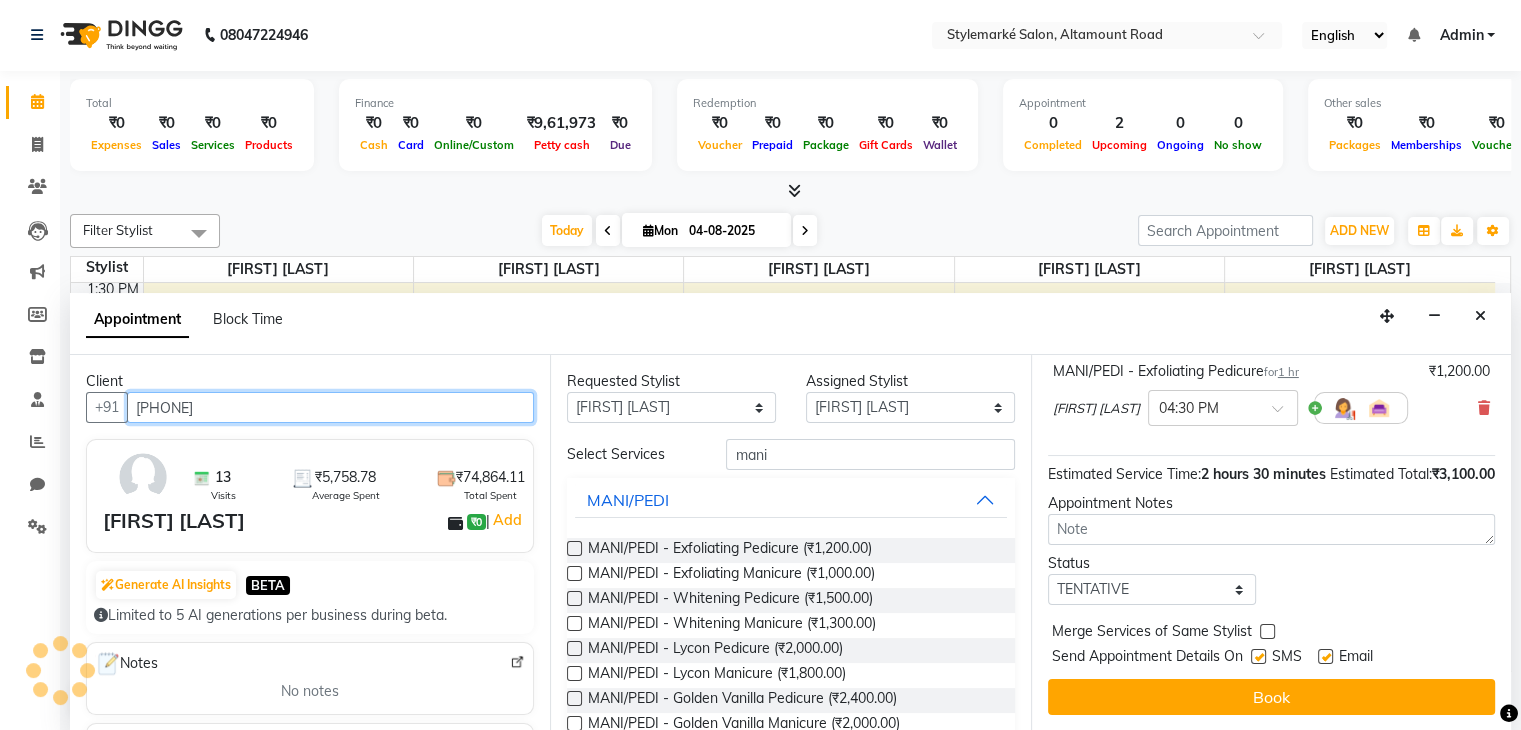 scroll, scrollTop: 352, scrollLeft: 0, axis: vertical 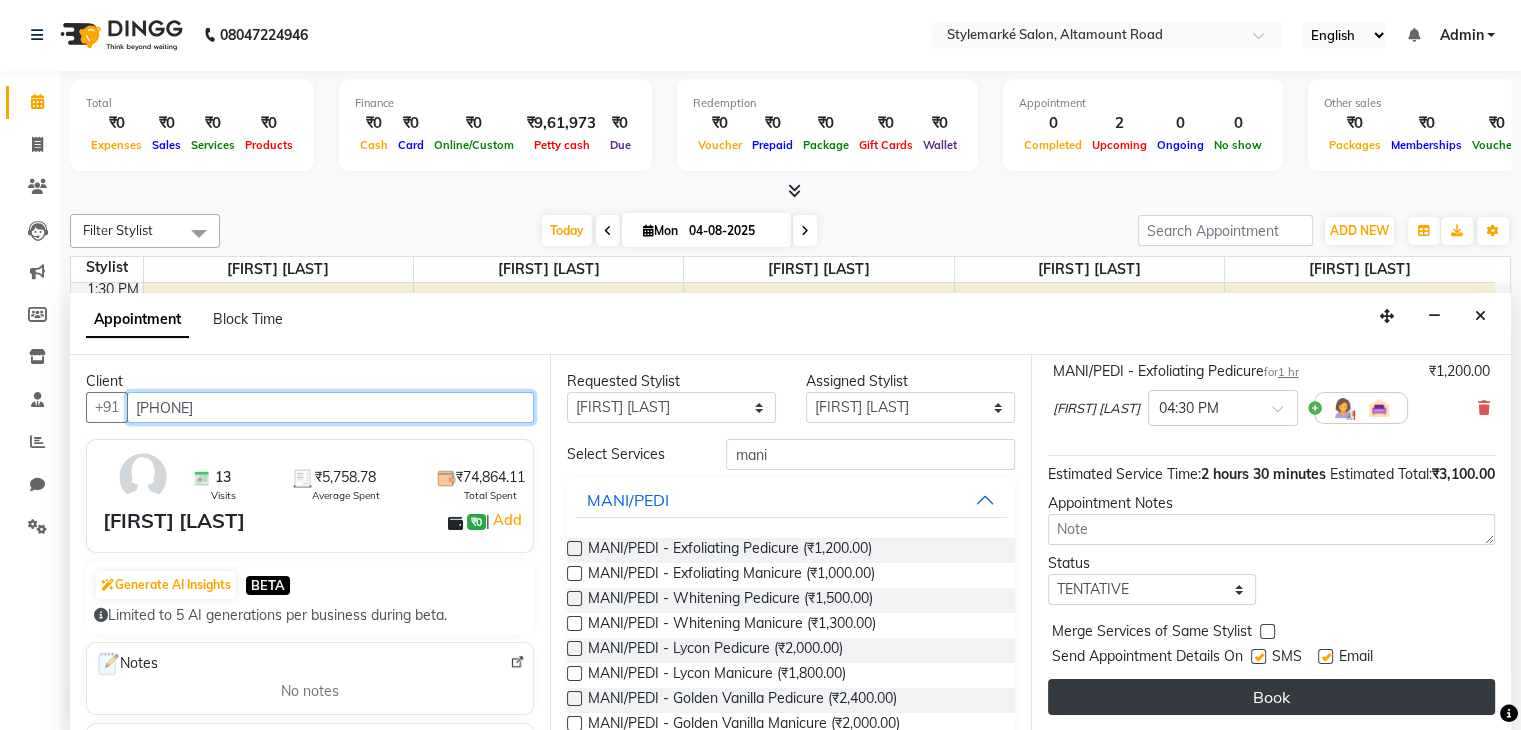 type on "[PHONE]" 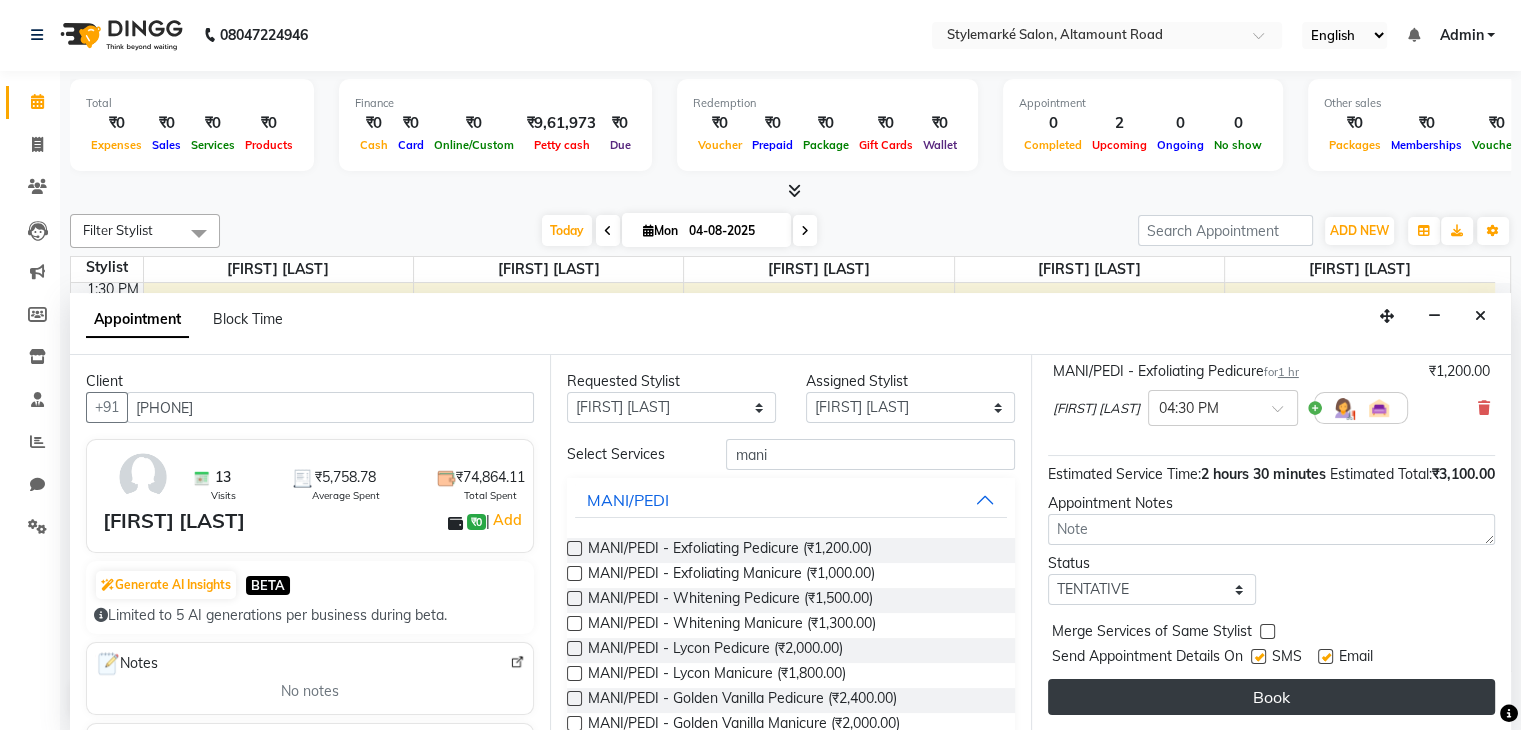 click on "Book" at bounding box center (1271, 697) 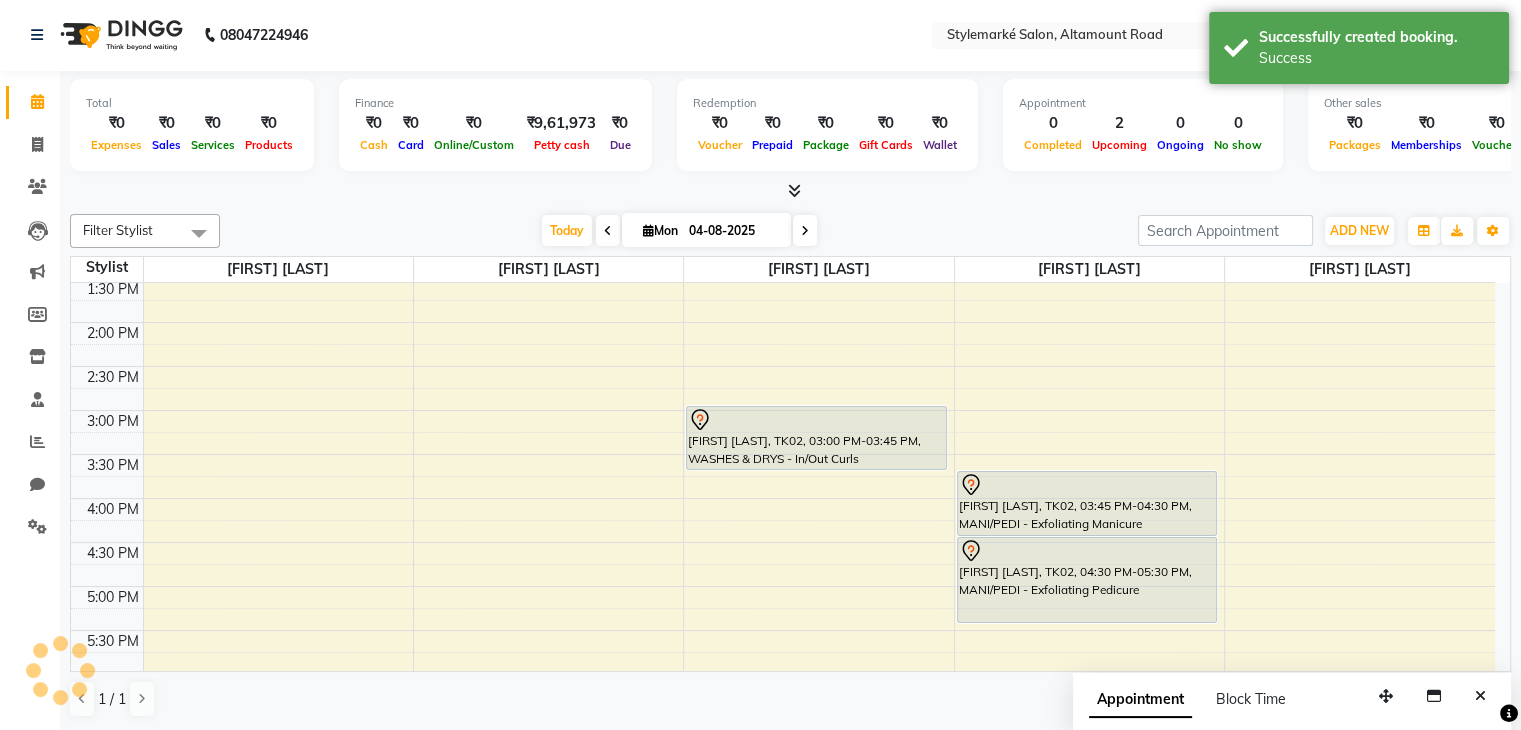 scroll, scrollTop: 0, scrollLeft: 0, axis: both 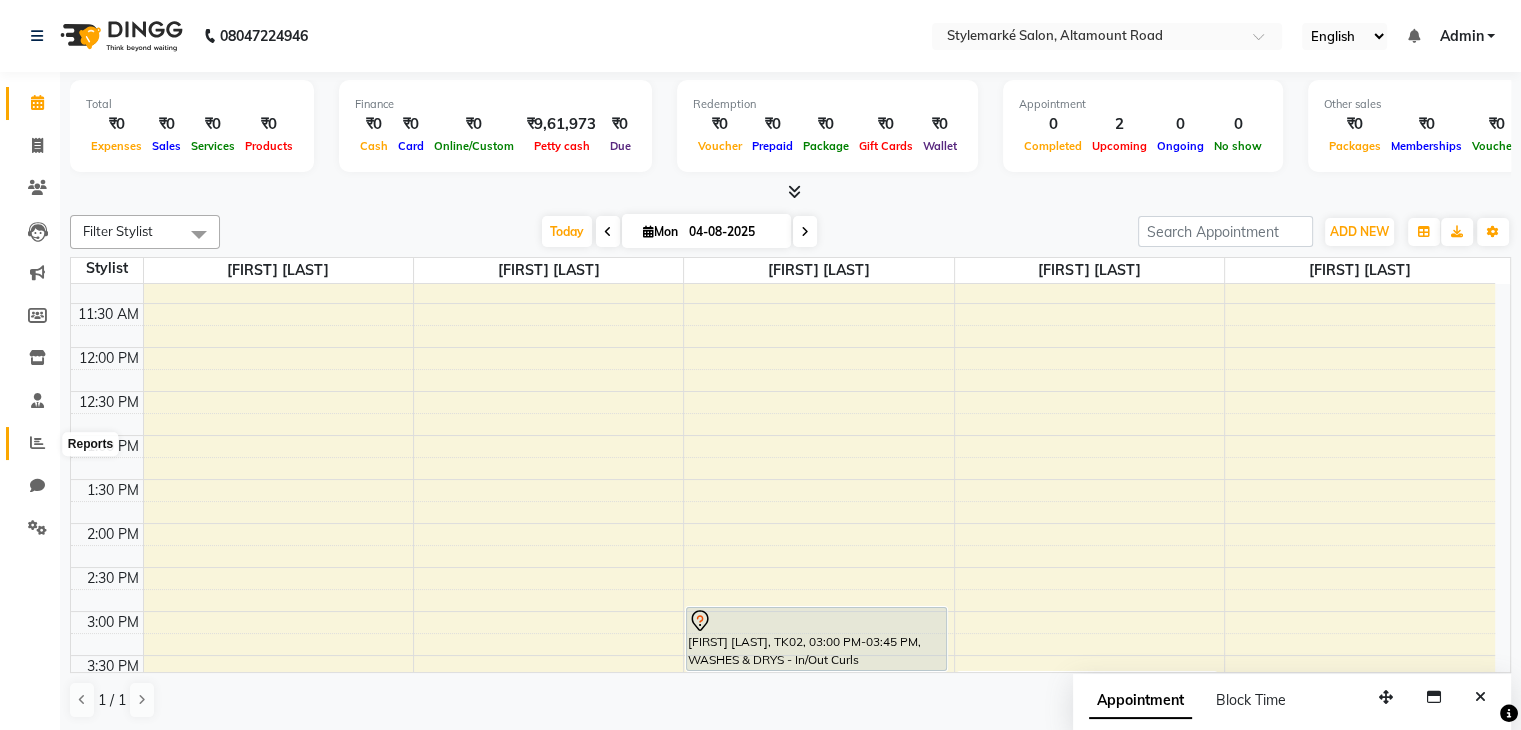 click 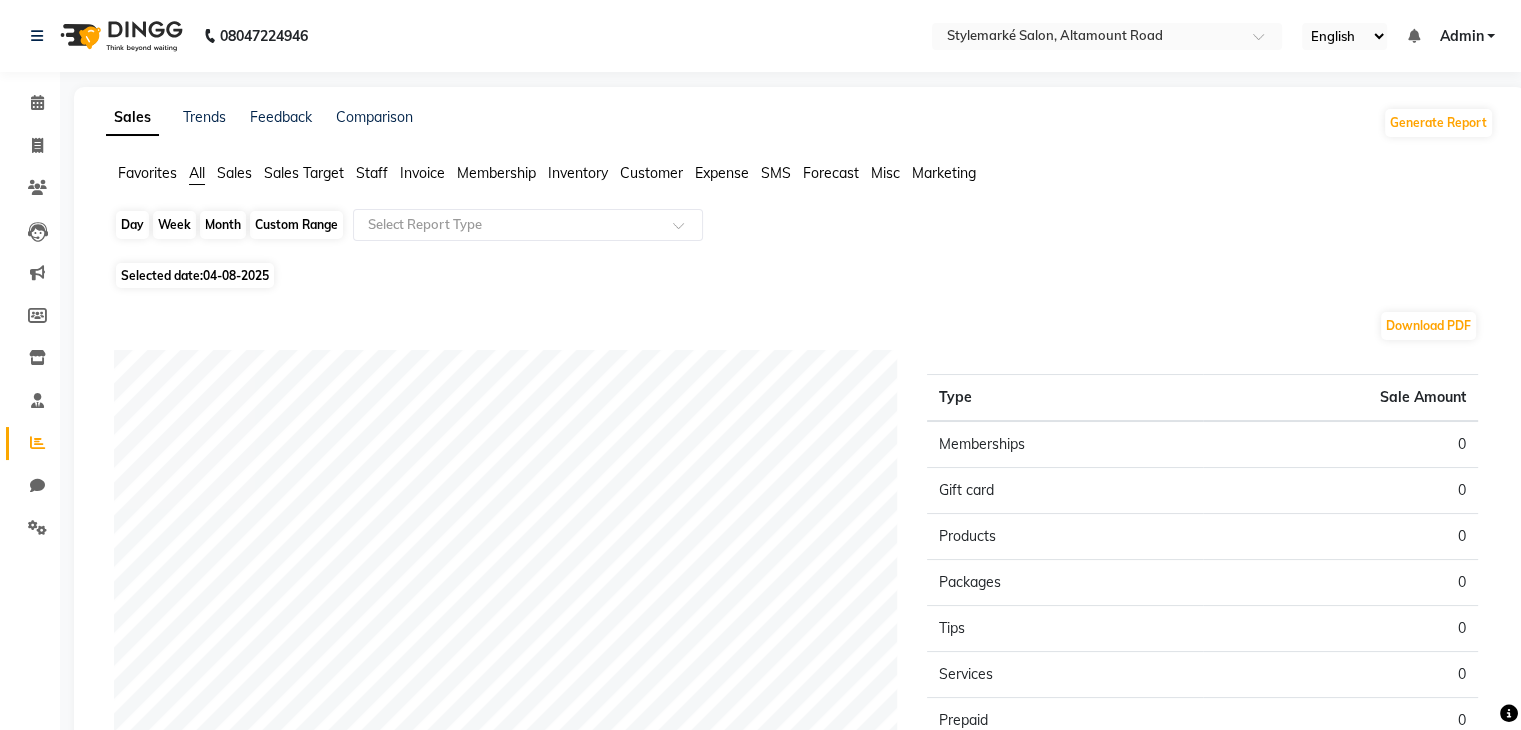 click on "Day" 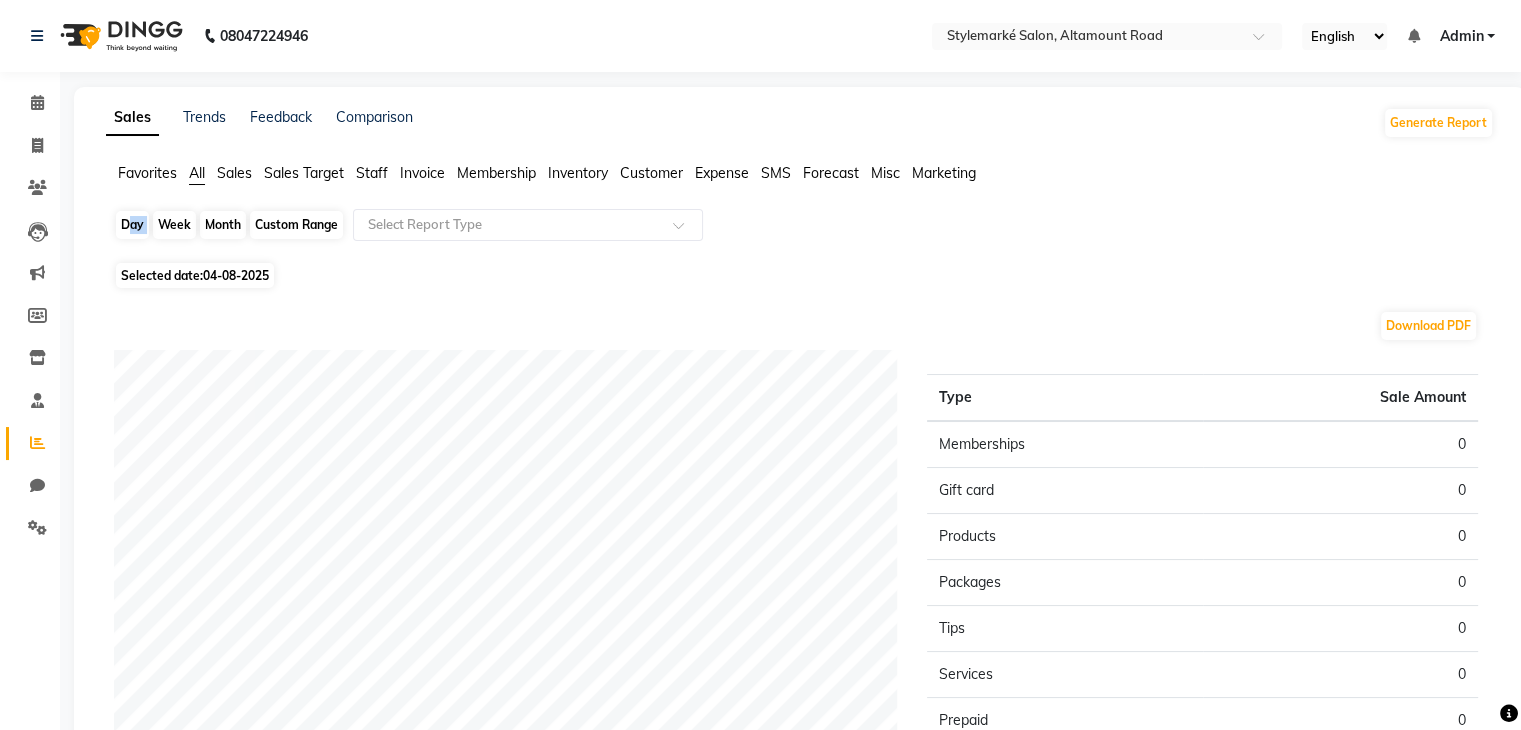 click on "Day" 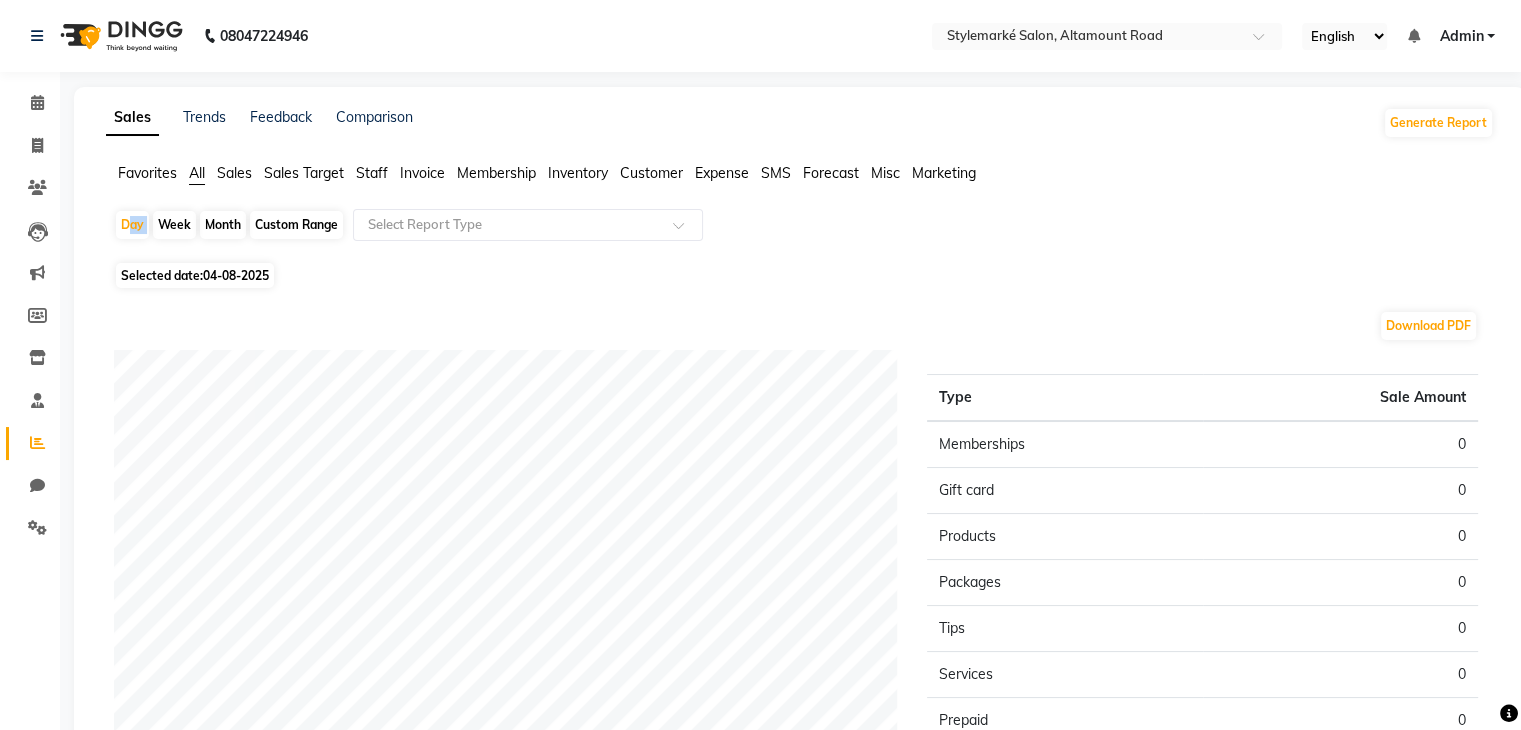 click on "Day   Week   Month   Custom Range  Select Report Type" 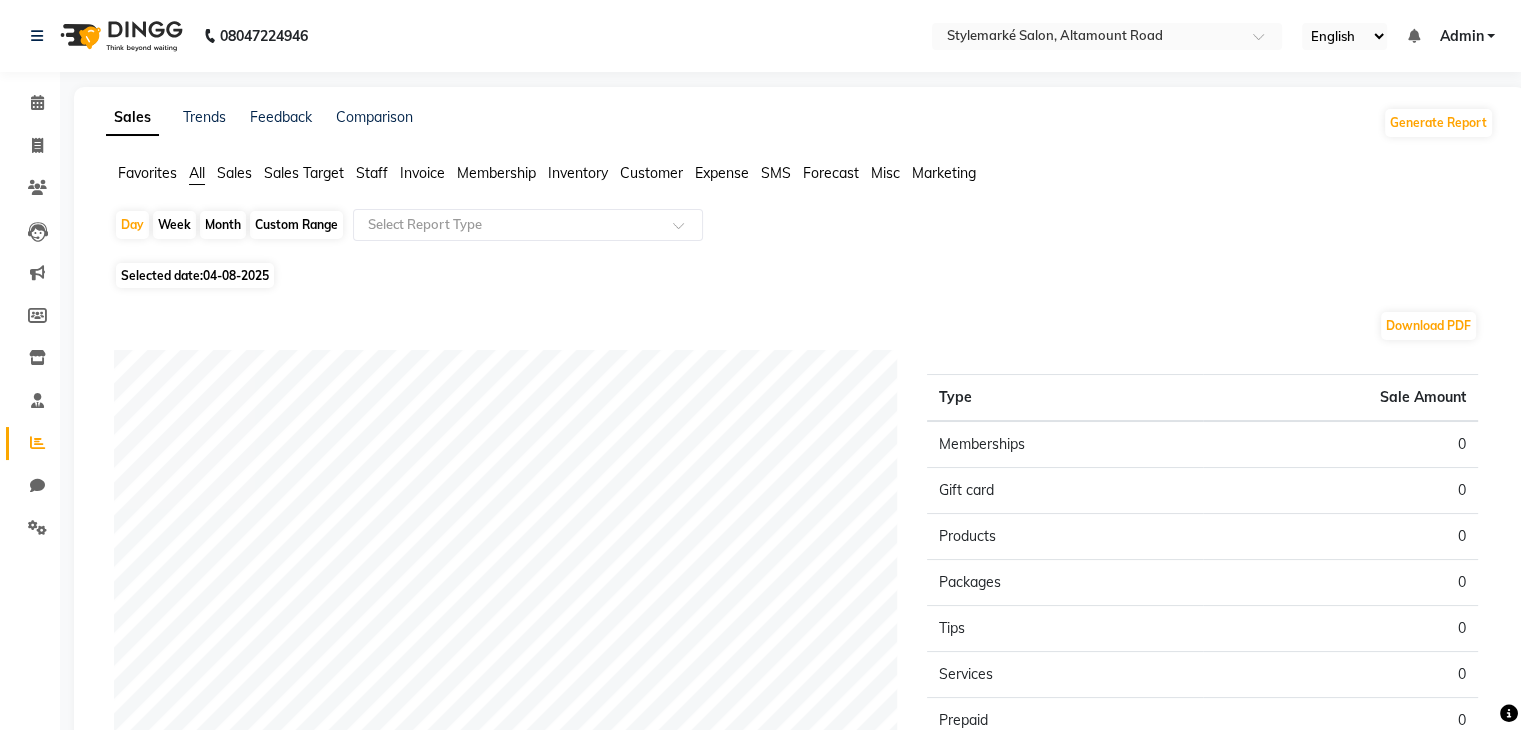 click on "Week" 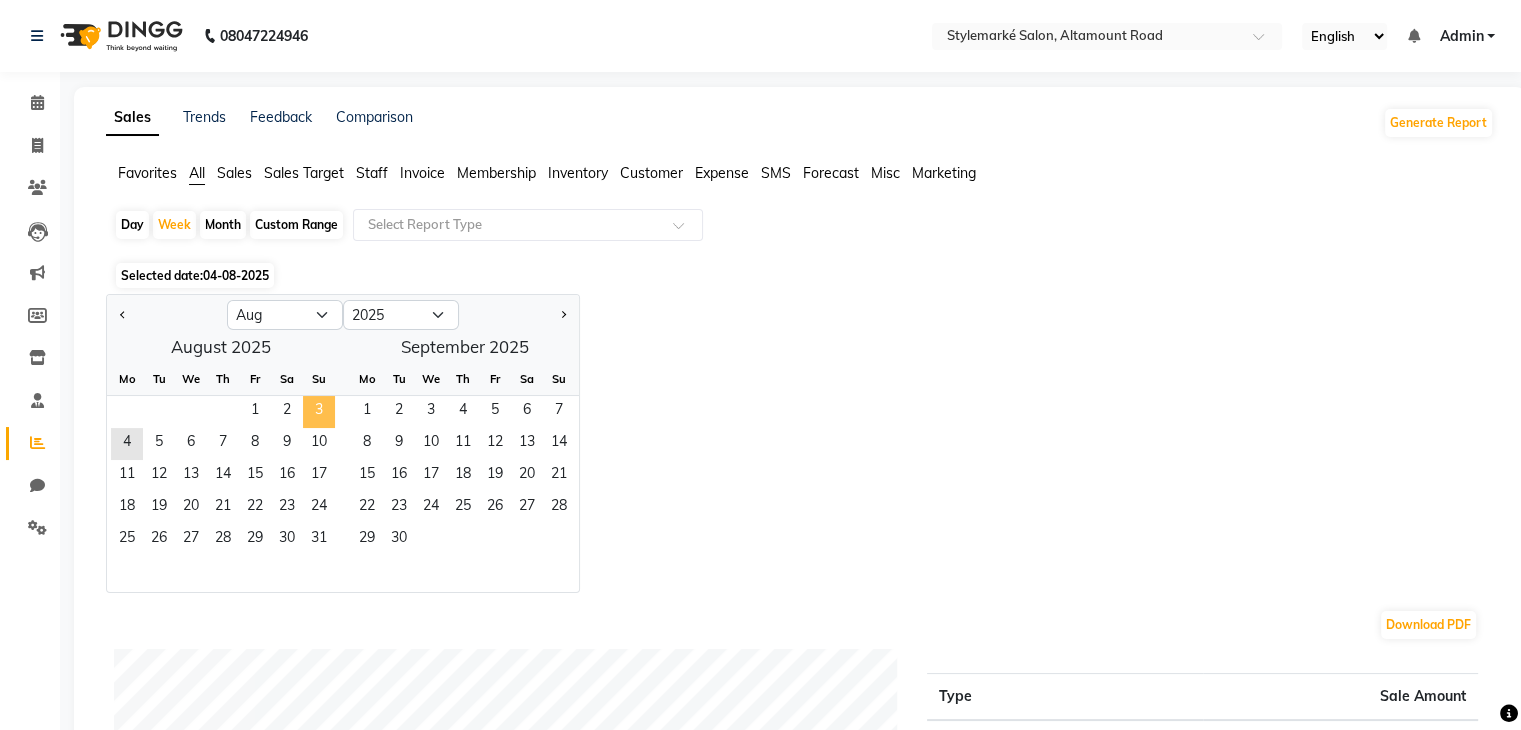 click on "3" 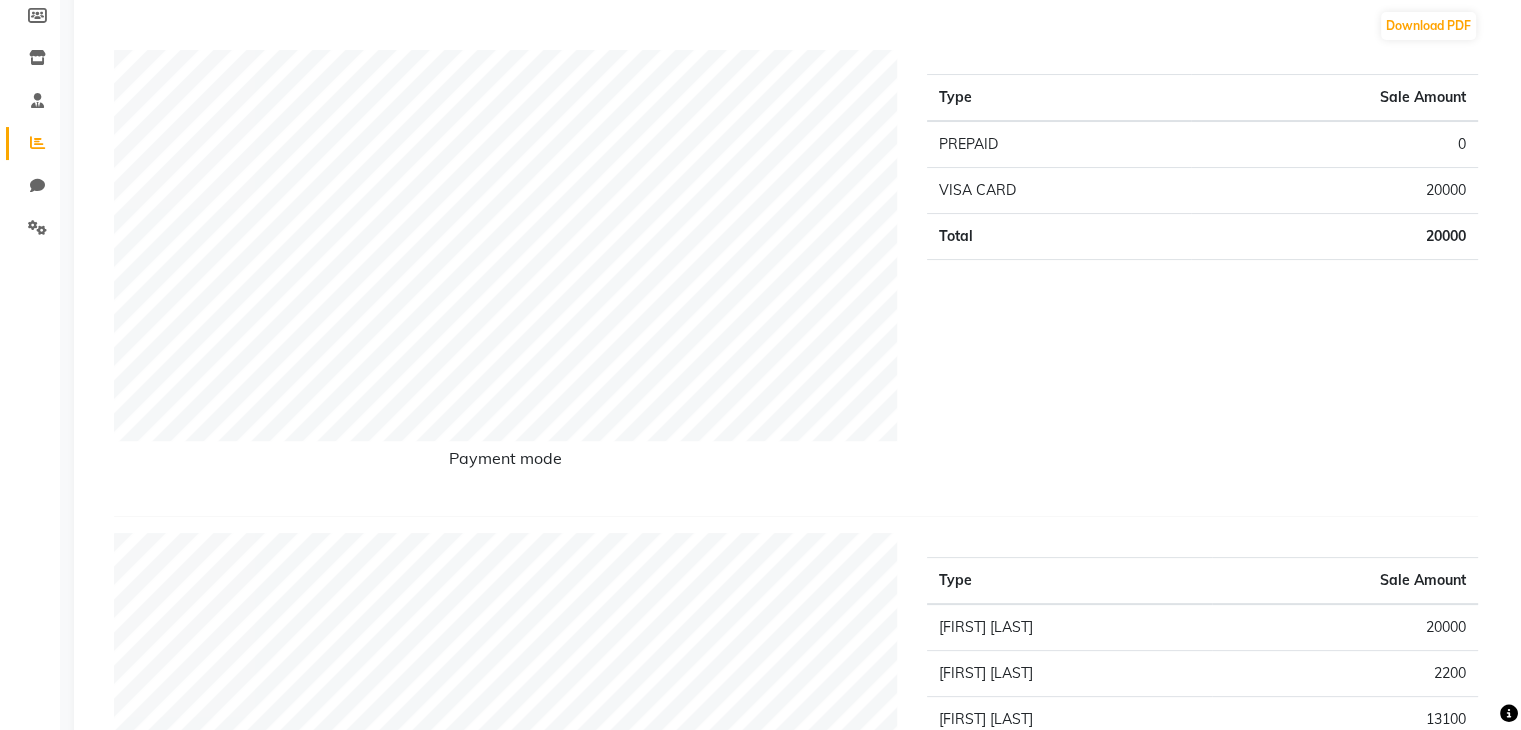 scroll, scrollTop: 0, scrollLeft: 0, axis: both 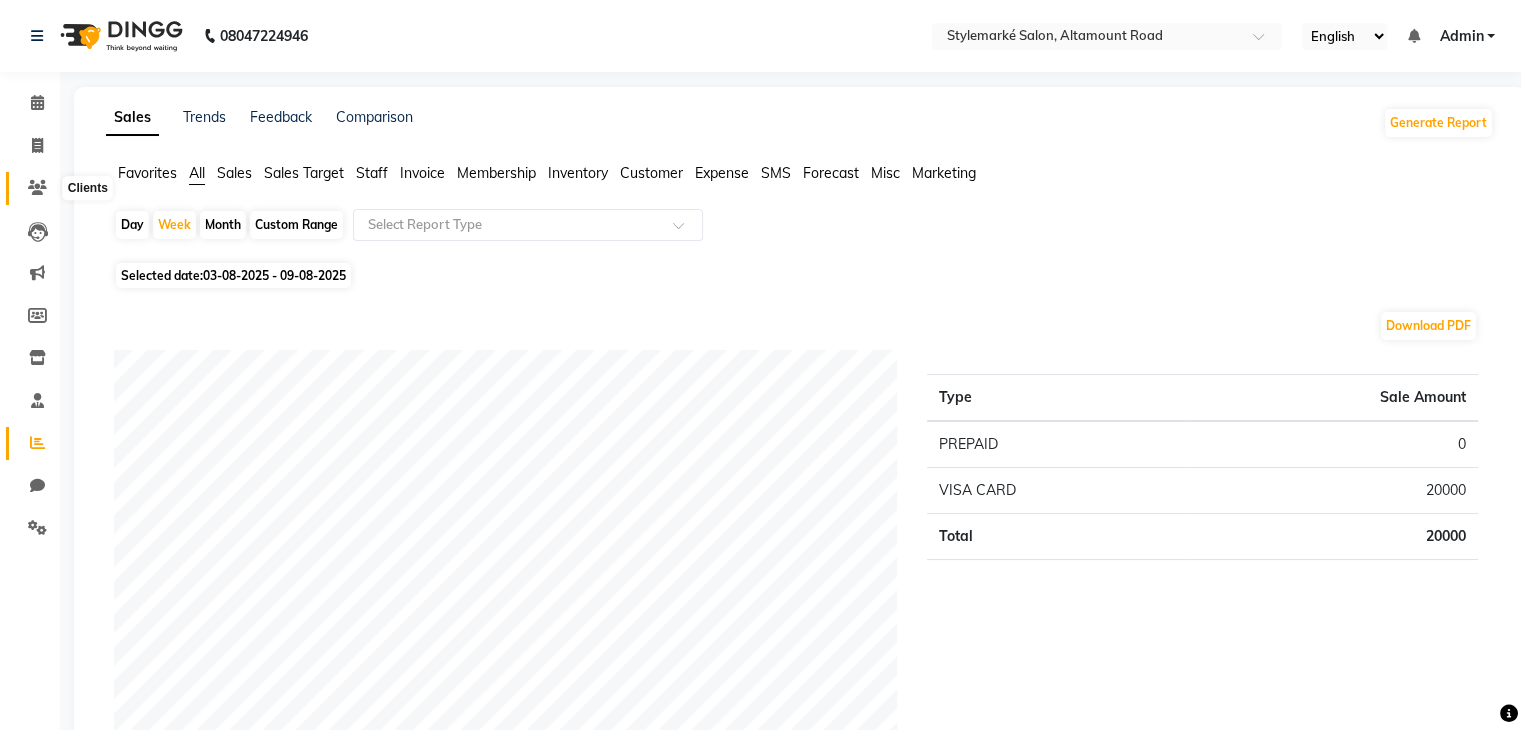 click 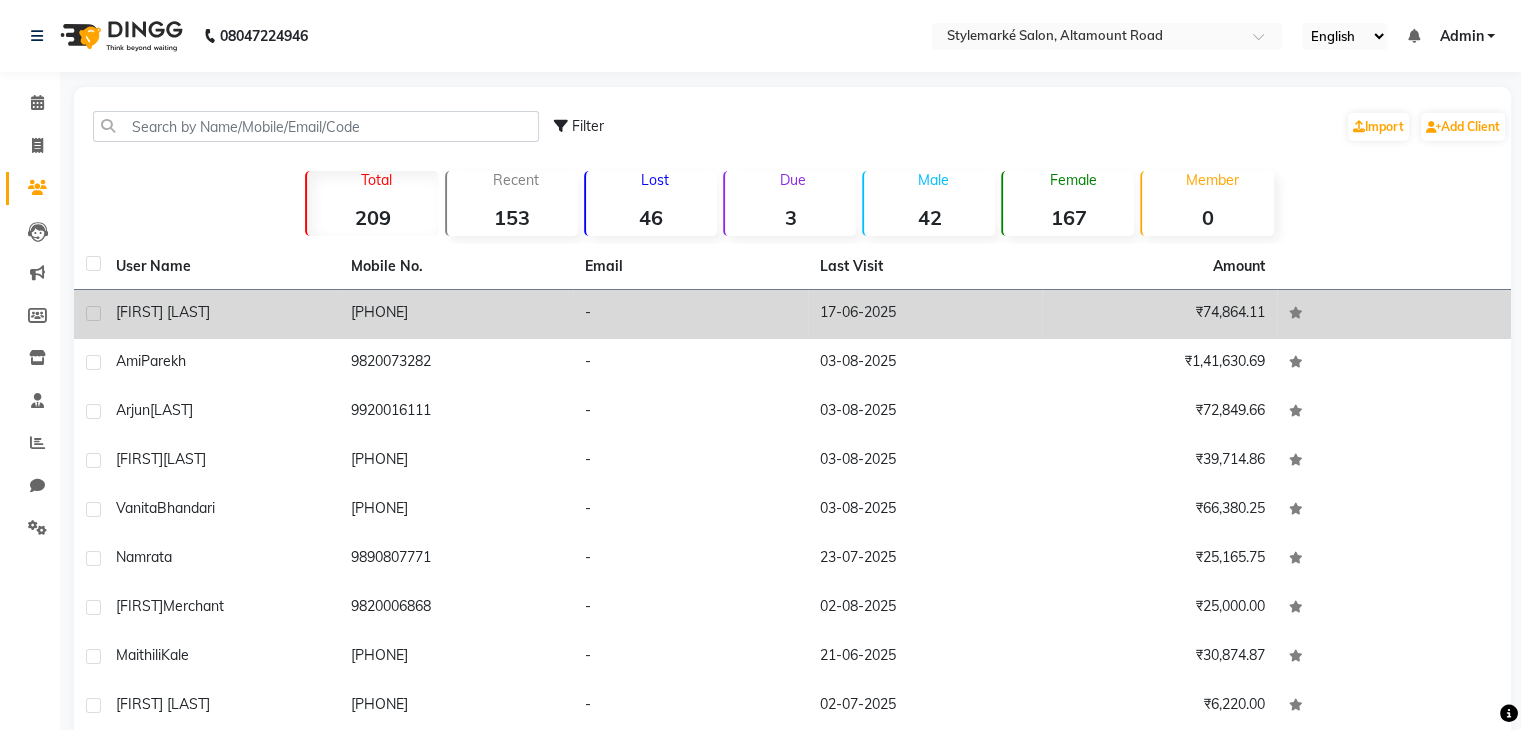 click on "[FIRST] [LAST]" 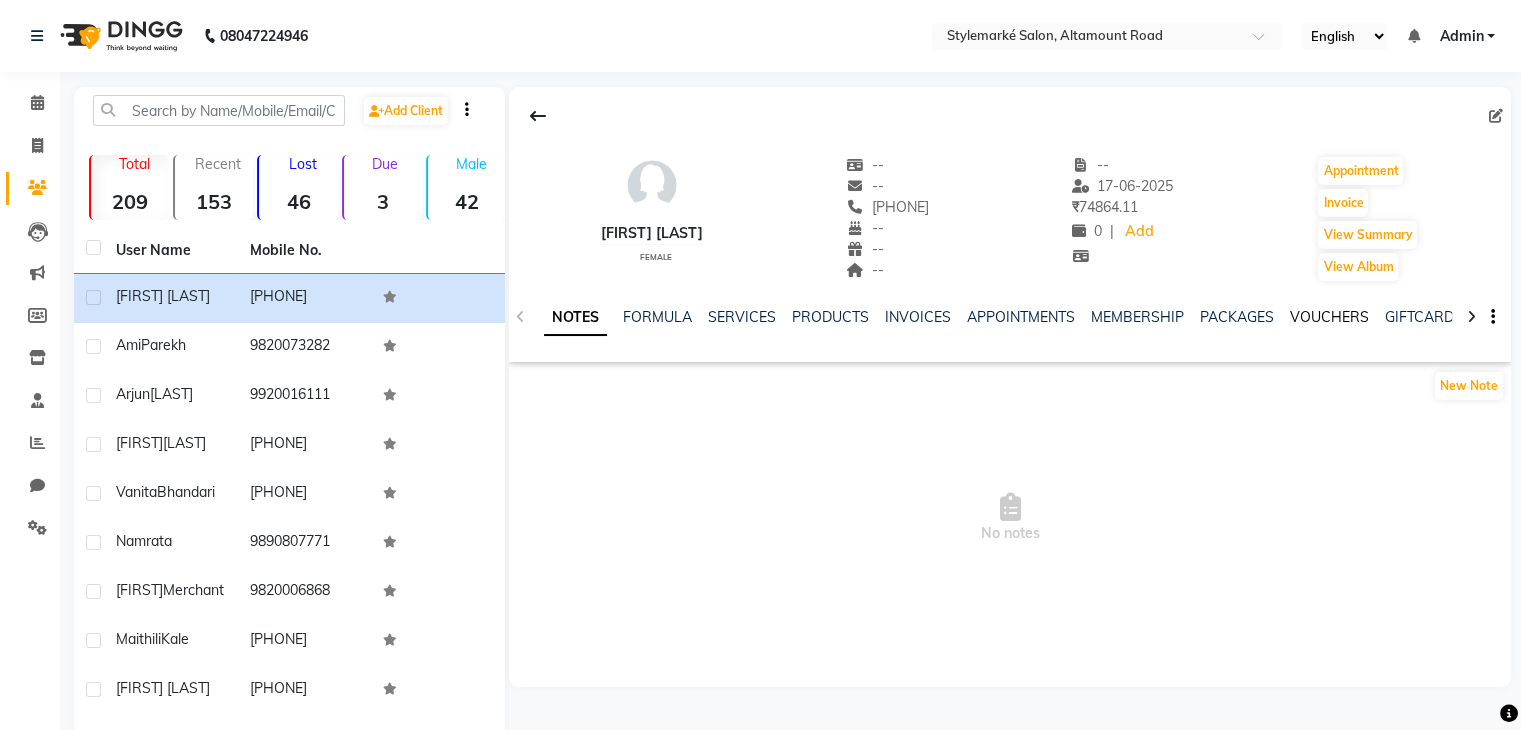 click on "VOUCHERS" 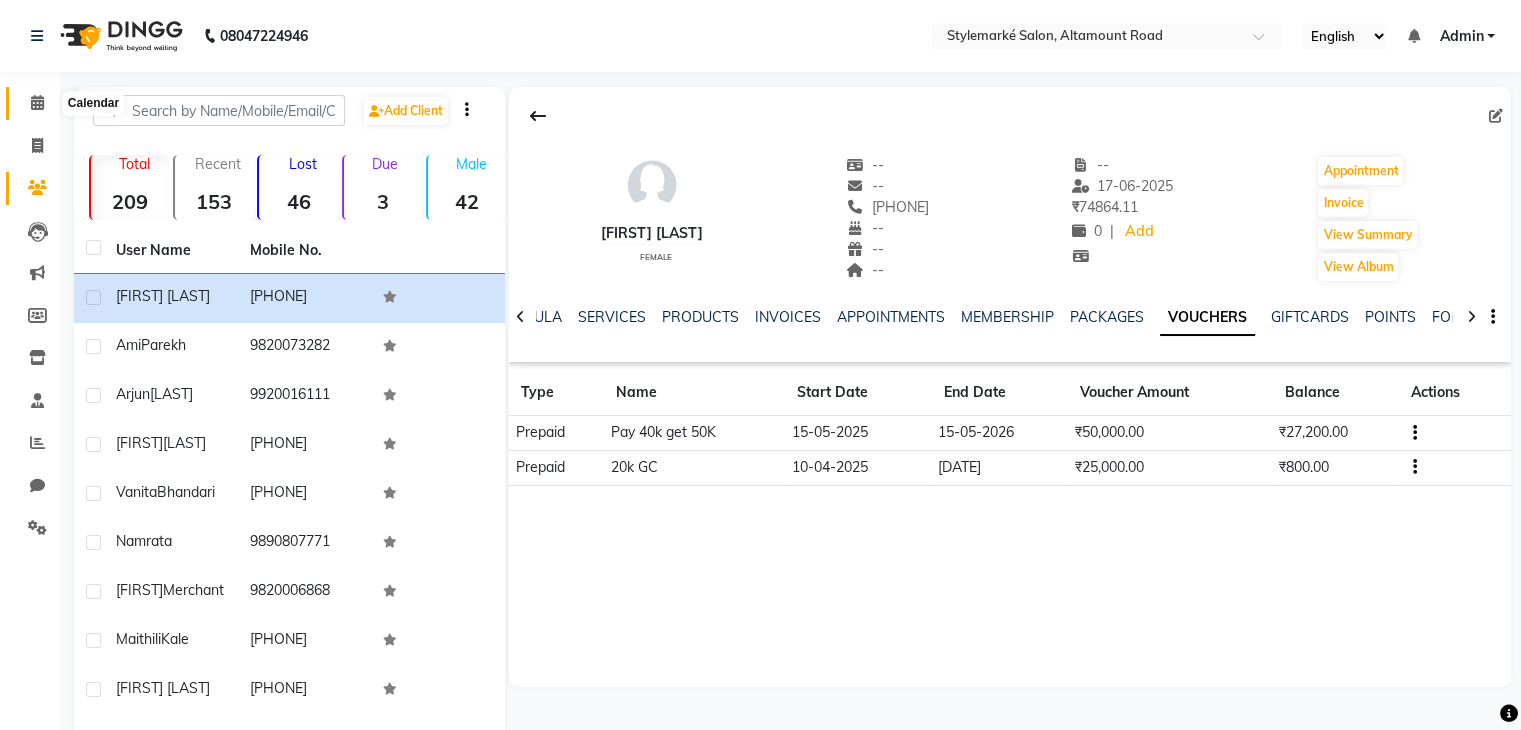 click 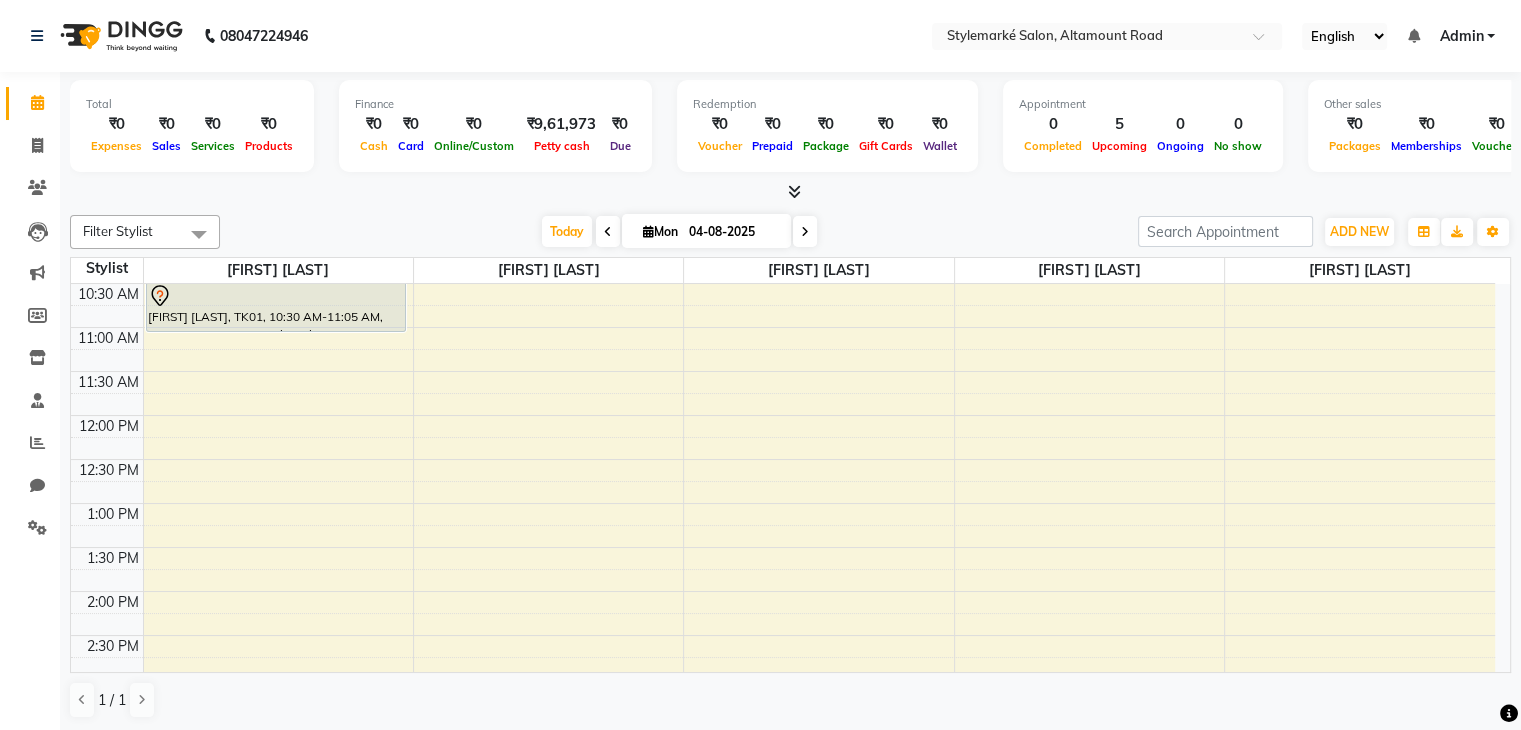 scroll, scrollTop: 0, scrollLeft: 0, axis: both 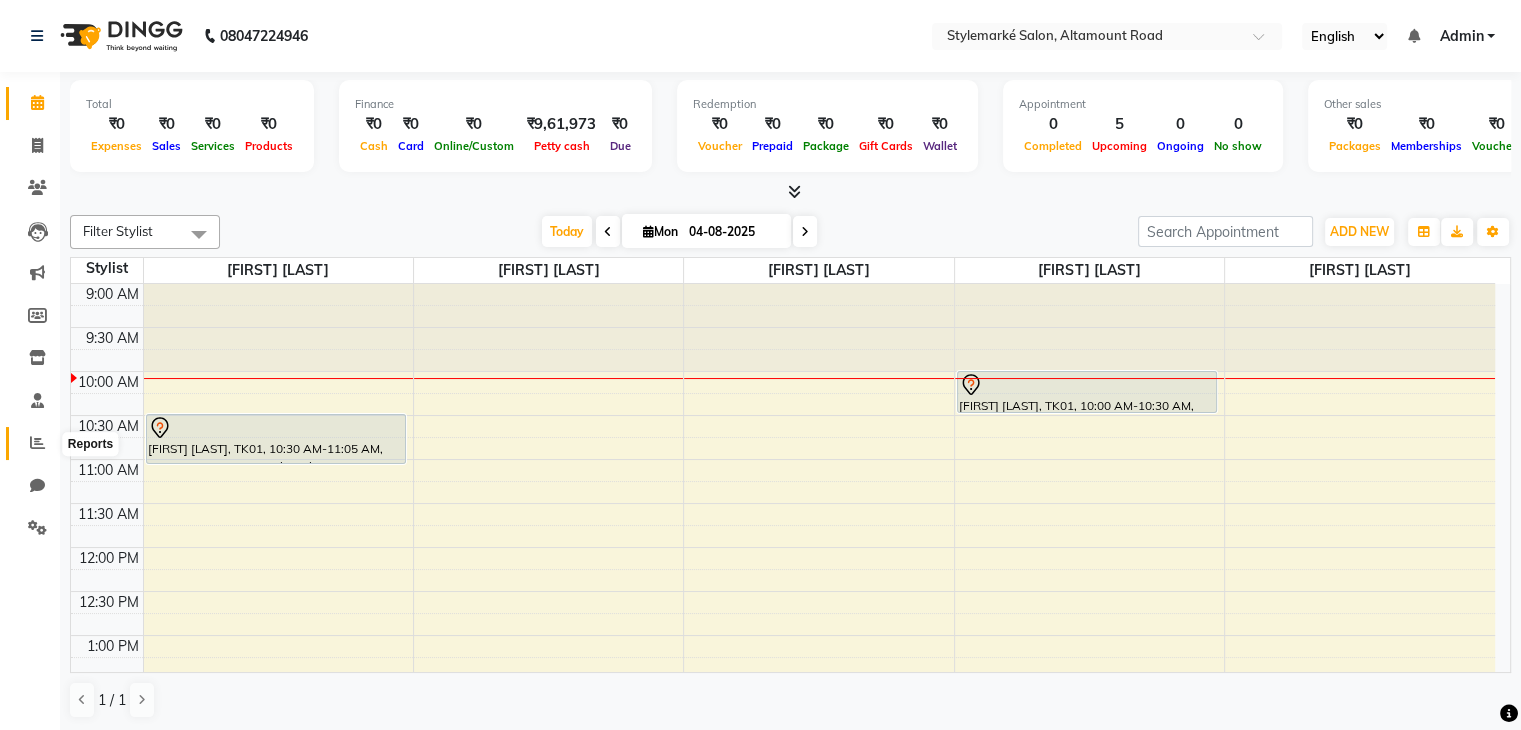click 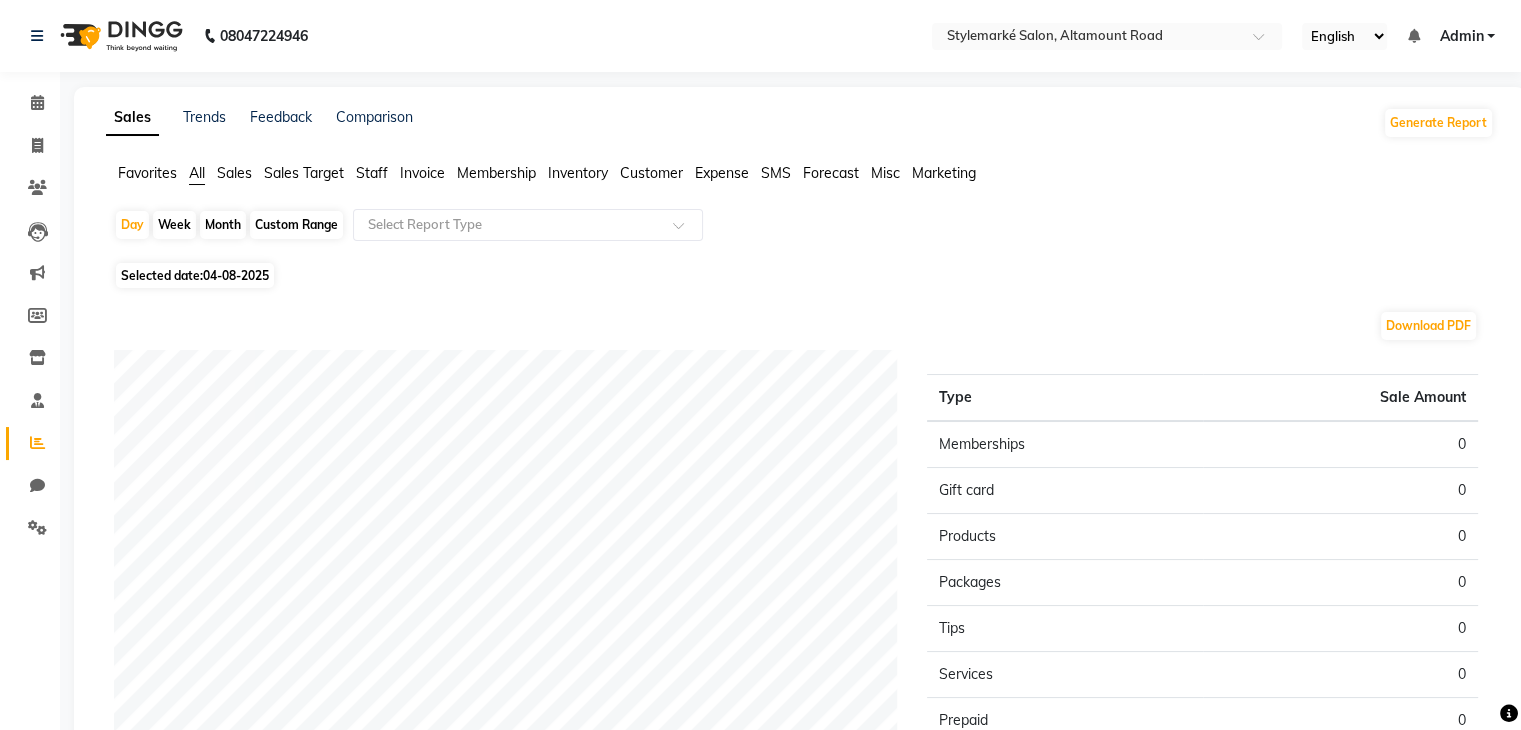 click on "Custom Range" 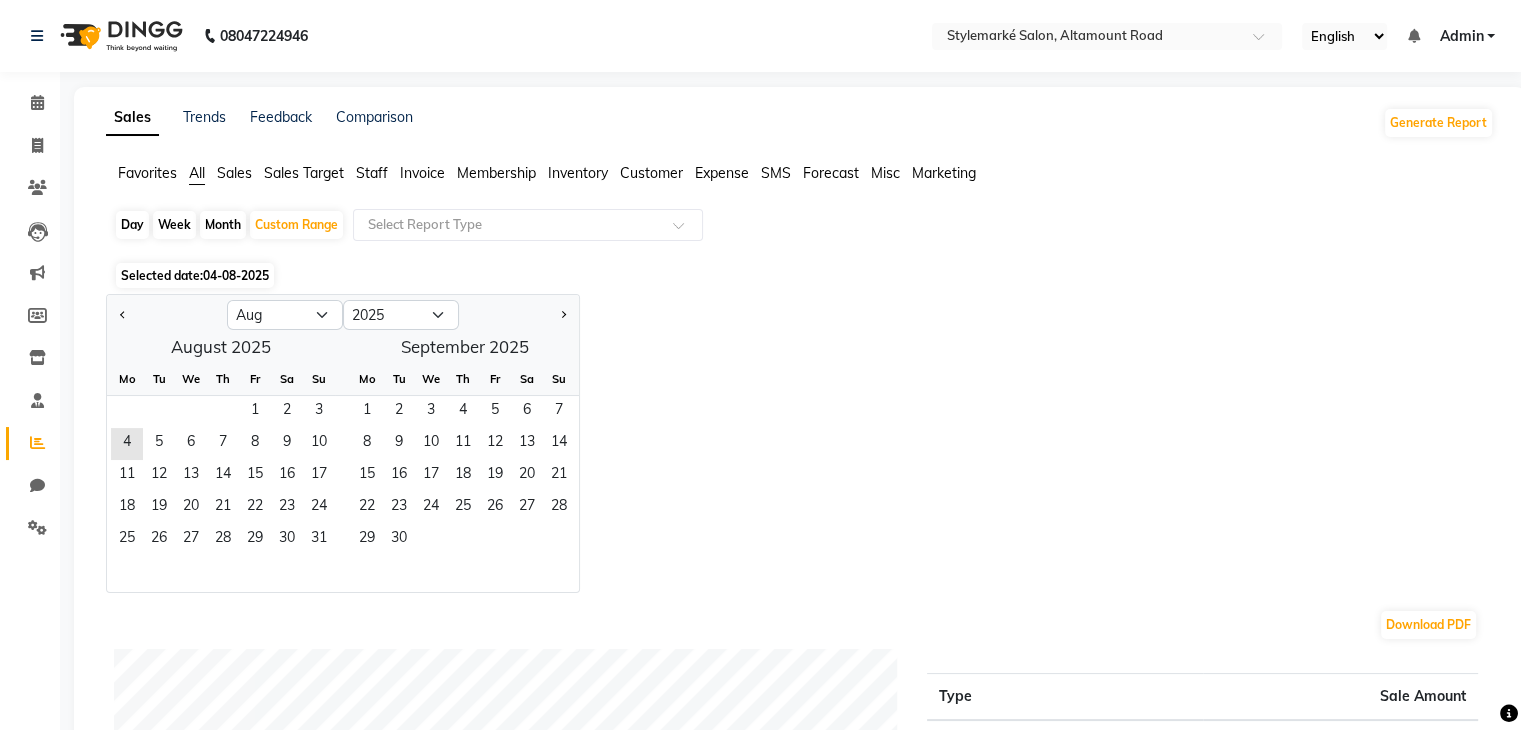 click on "Staff" 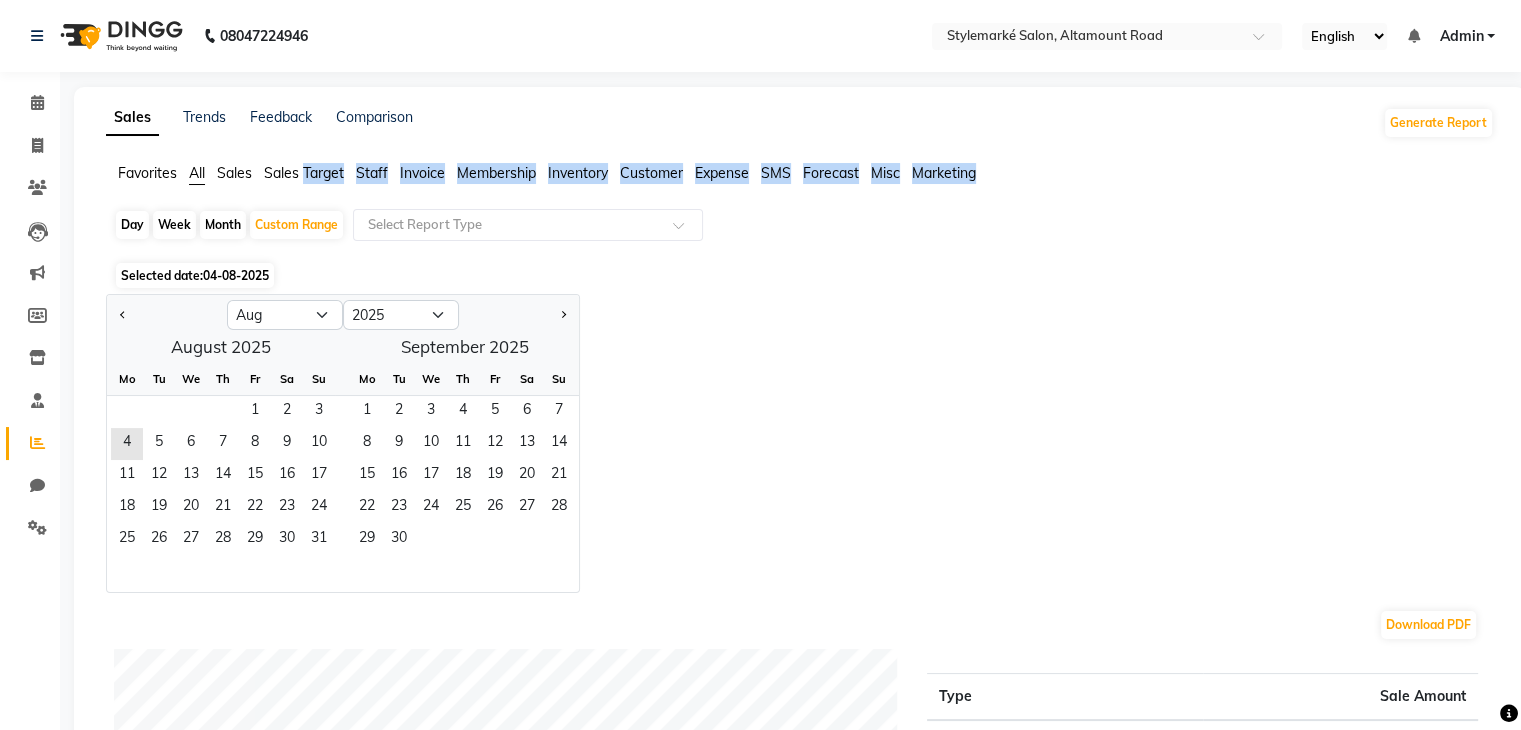 click on "Staff" 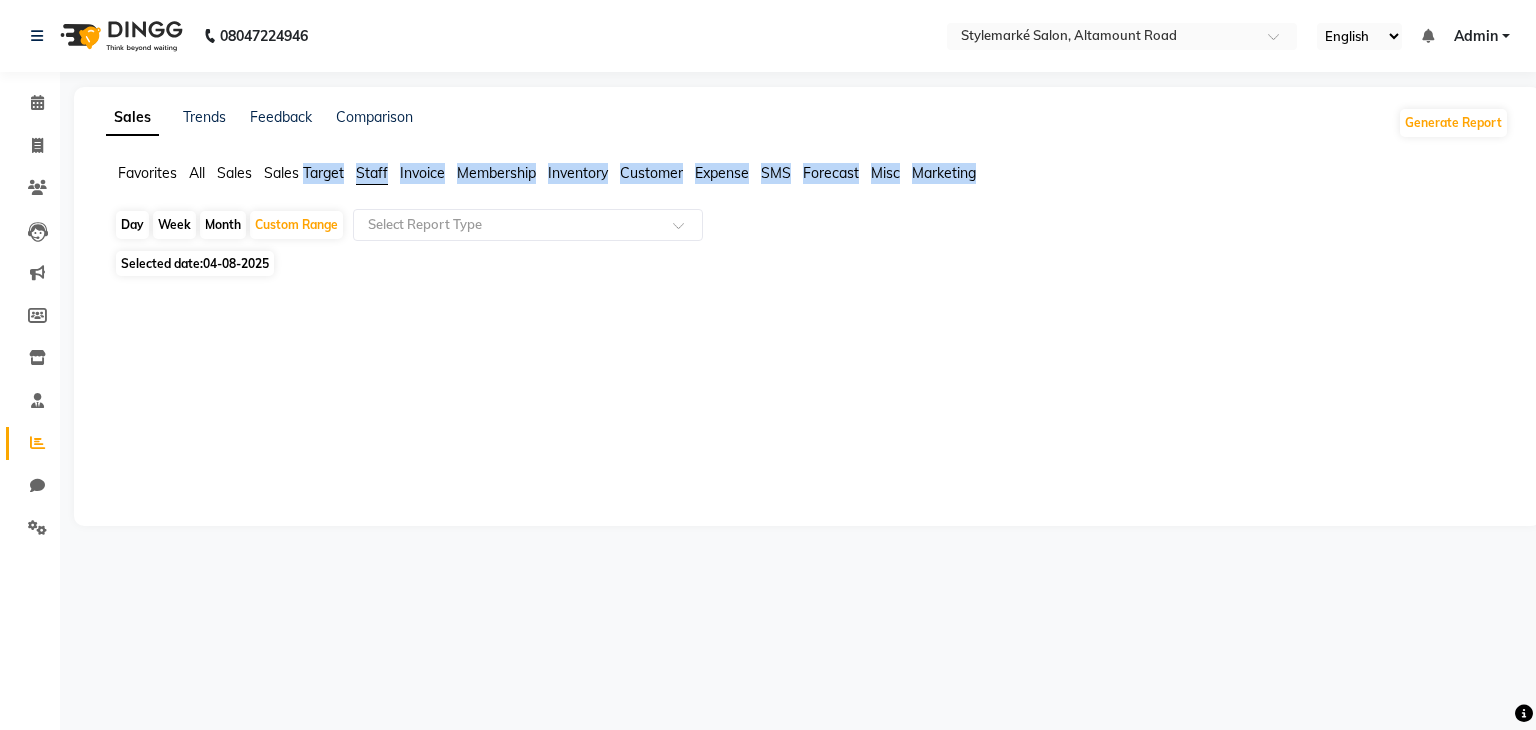 click on "Staff" 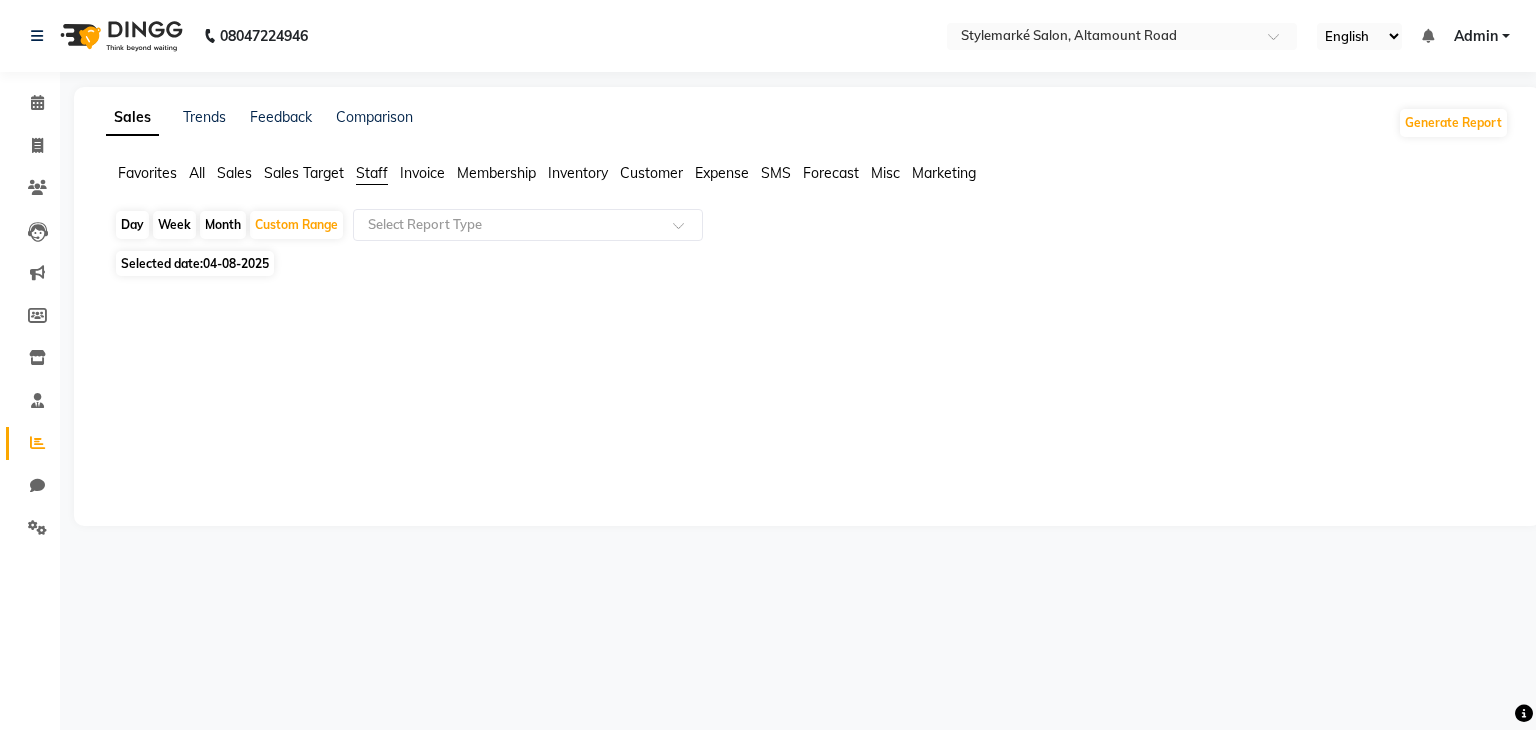 click on "Staff" 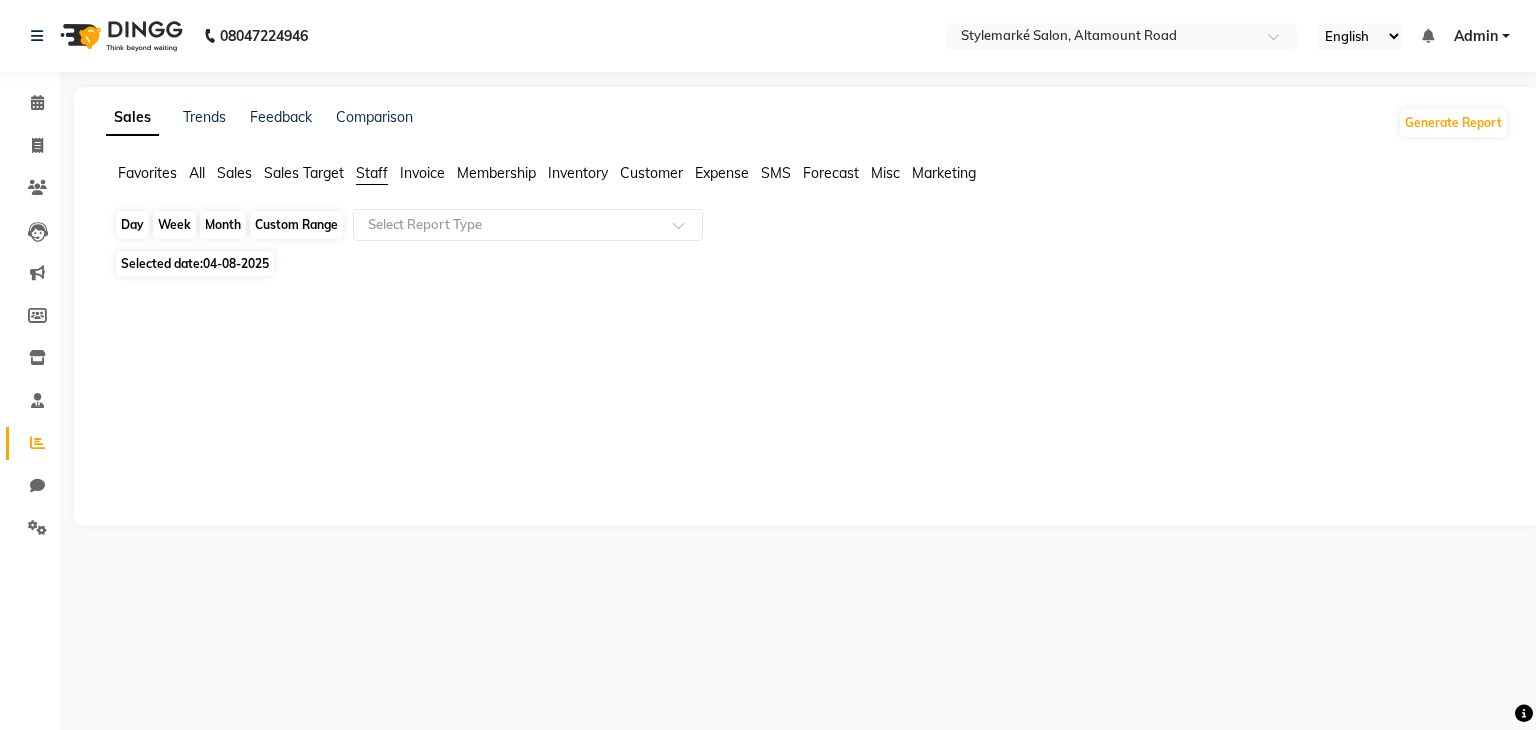 click on "Custom Range" 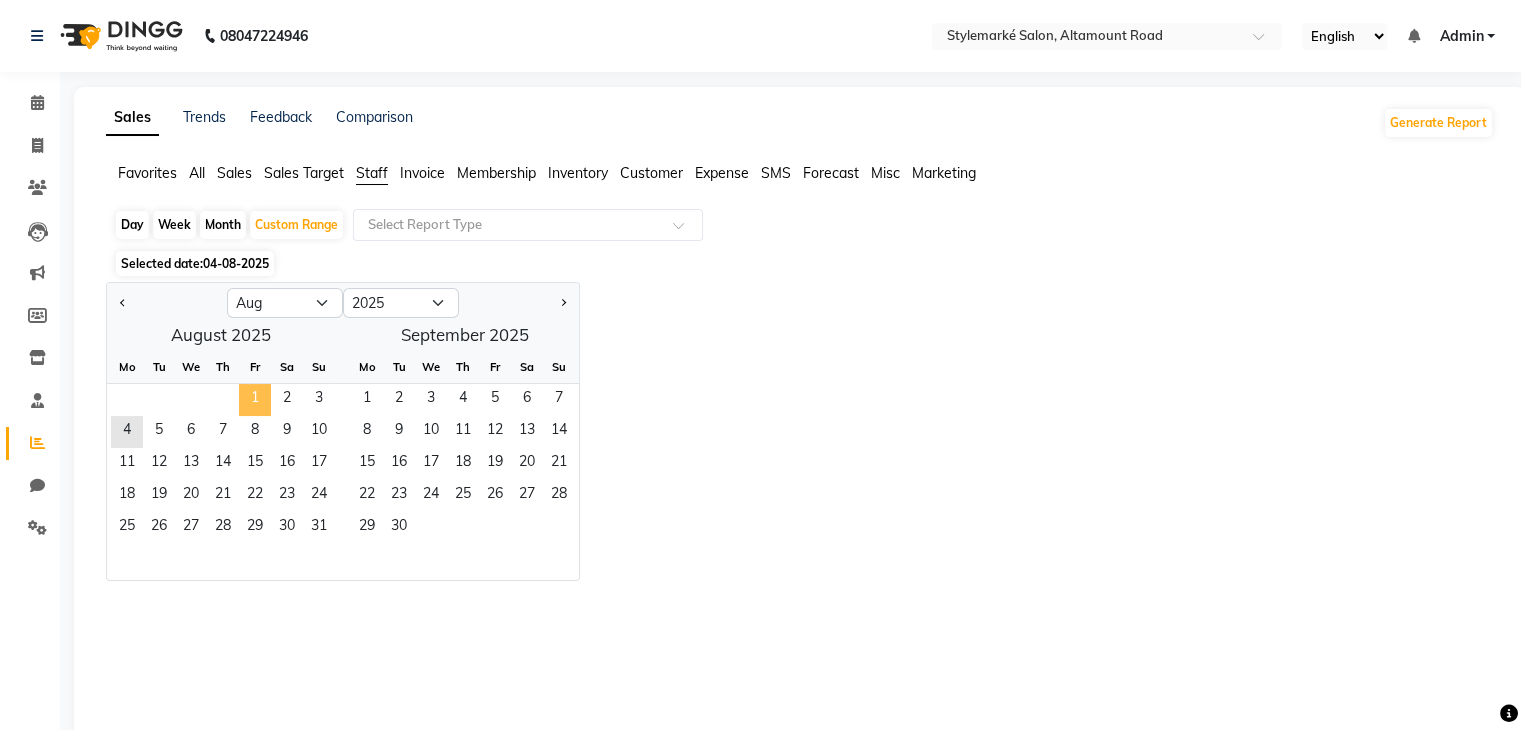 click on "1" 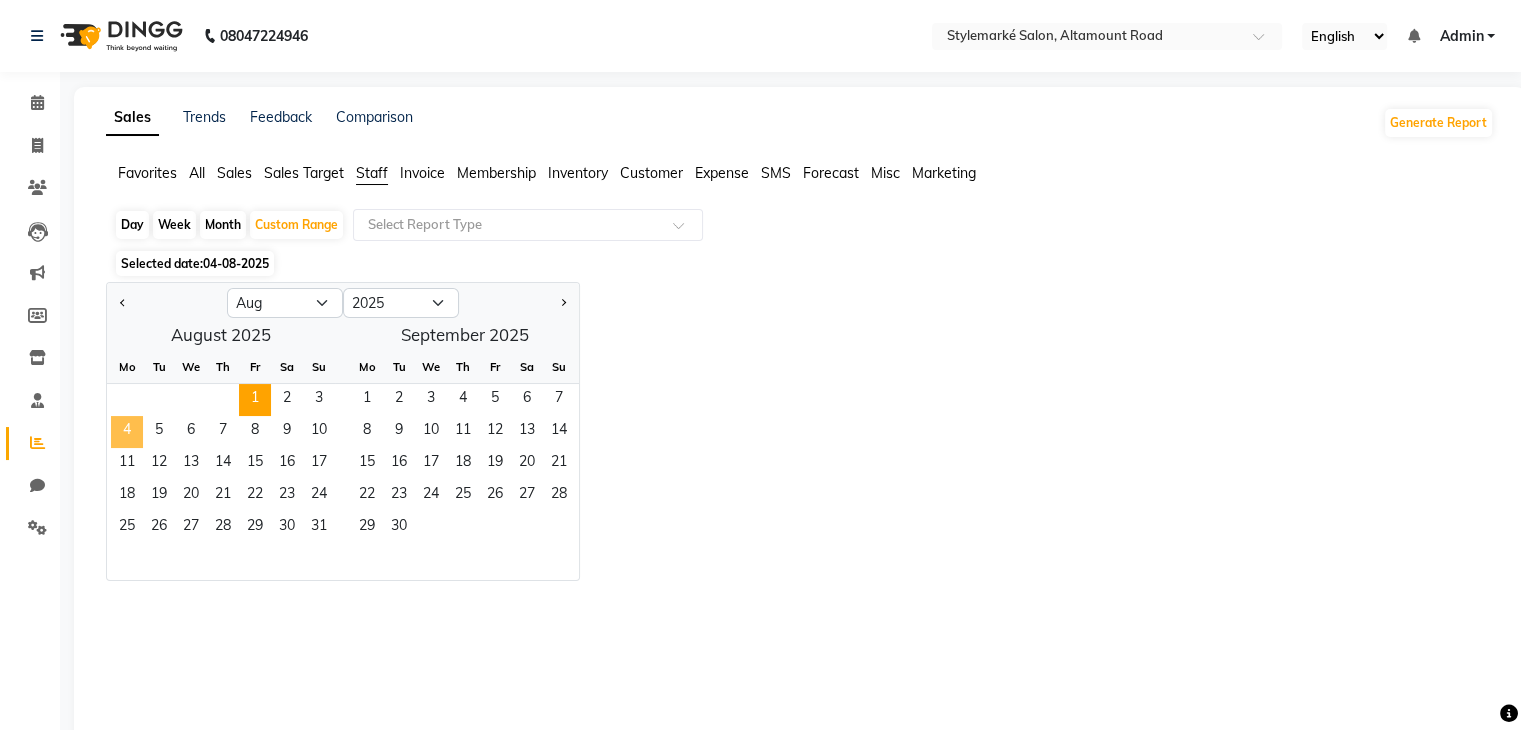 click on "4" 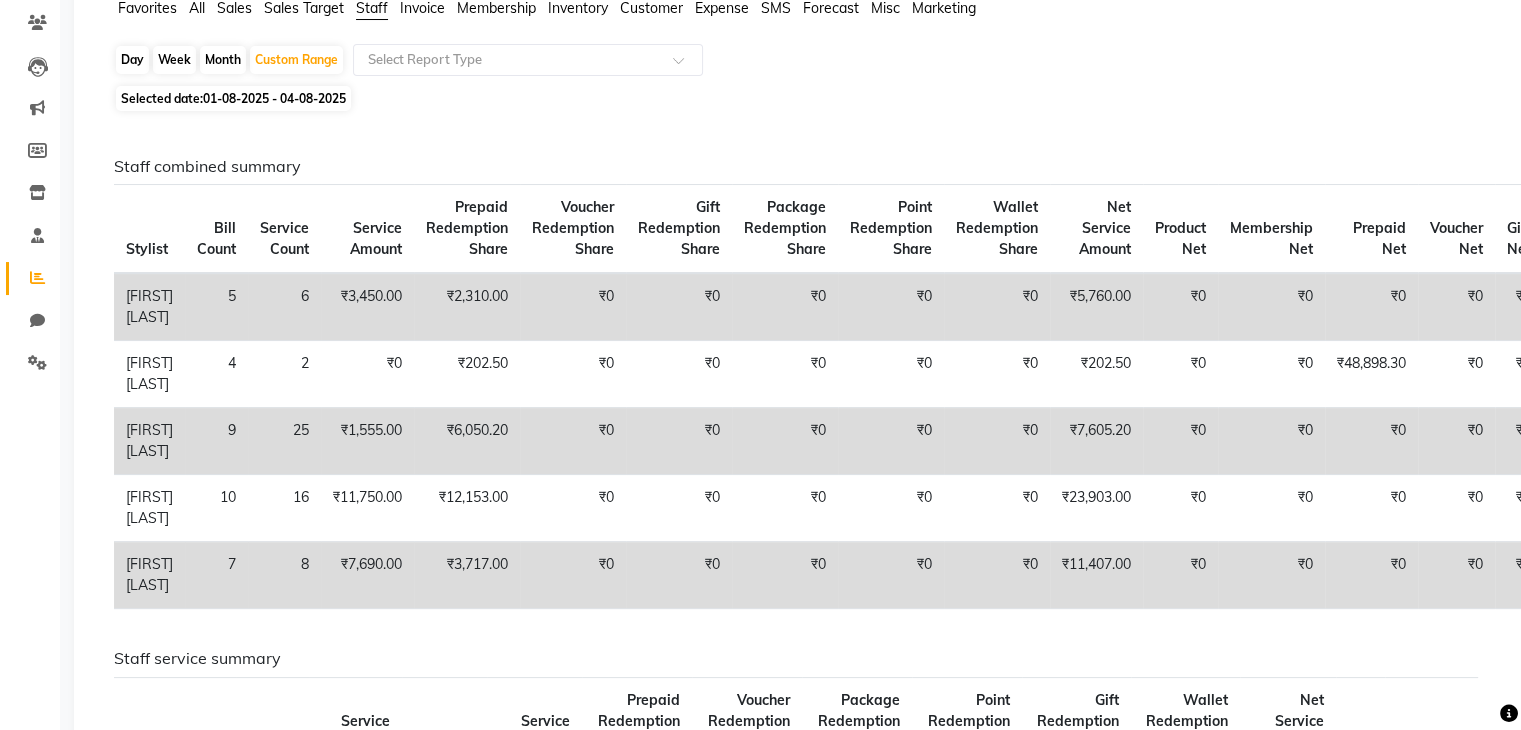 scroll, scrollTop: 0, scrollLeft: 0, axis: both 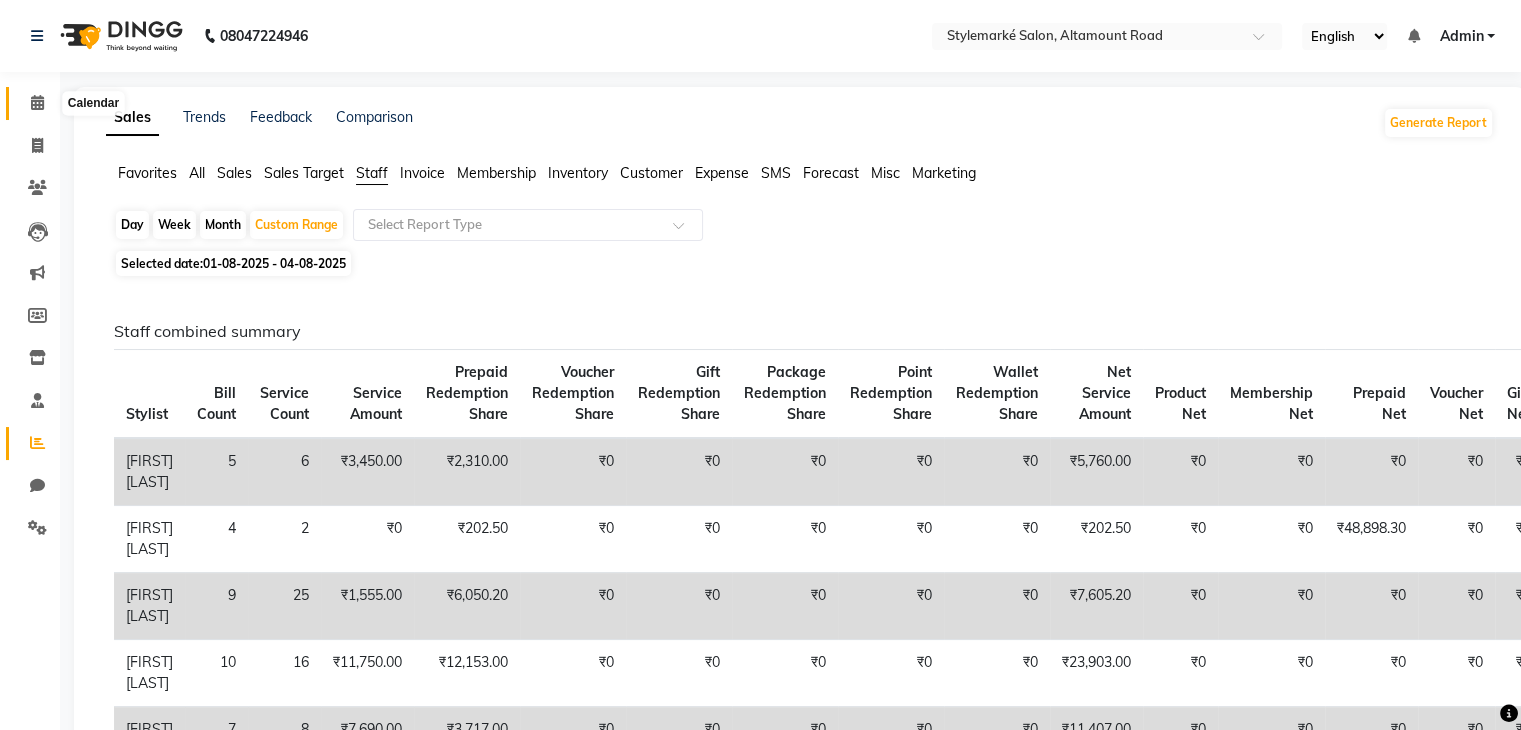 click 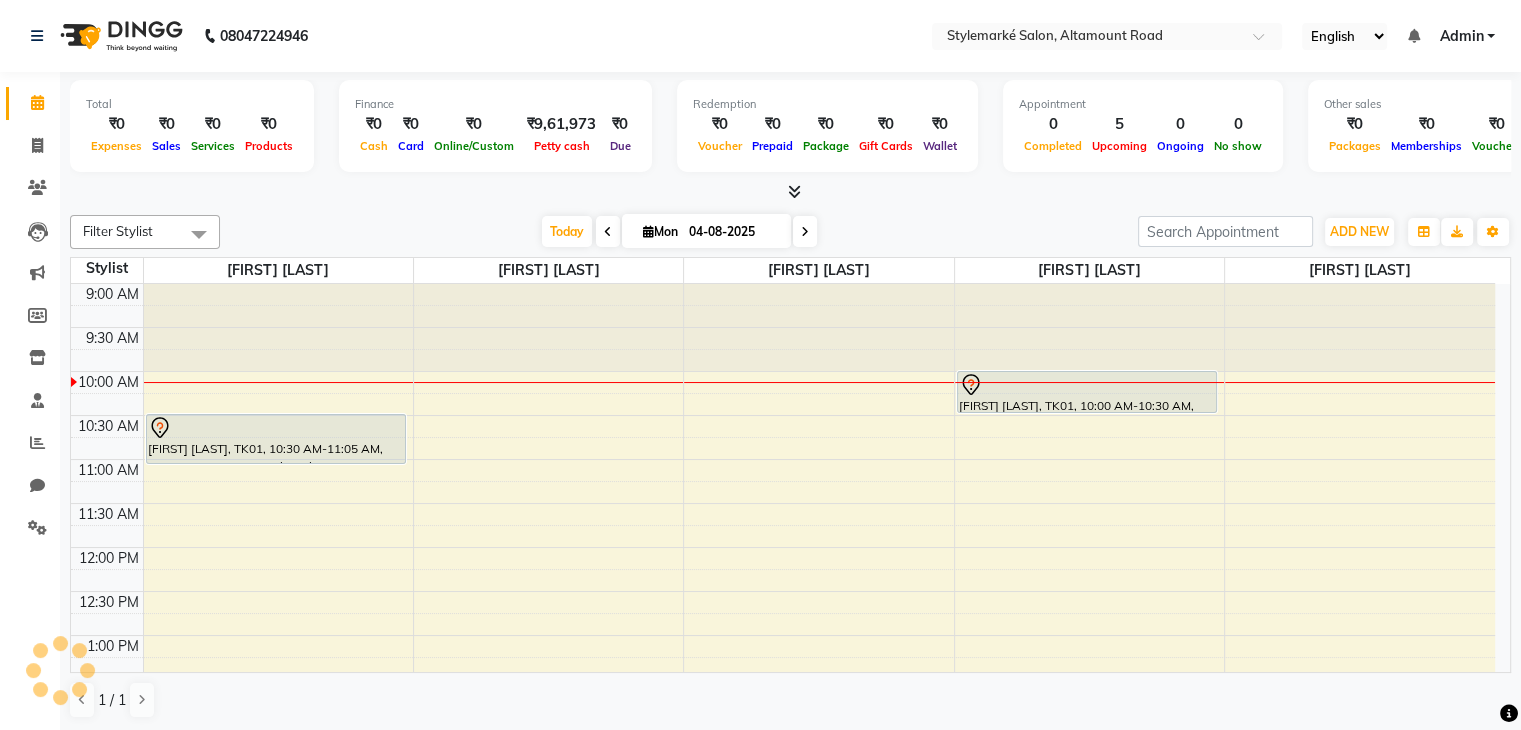 scroll, scrollTop: 88, scrollLeft: 0, axis: vertical 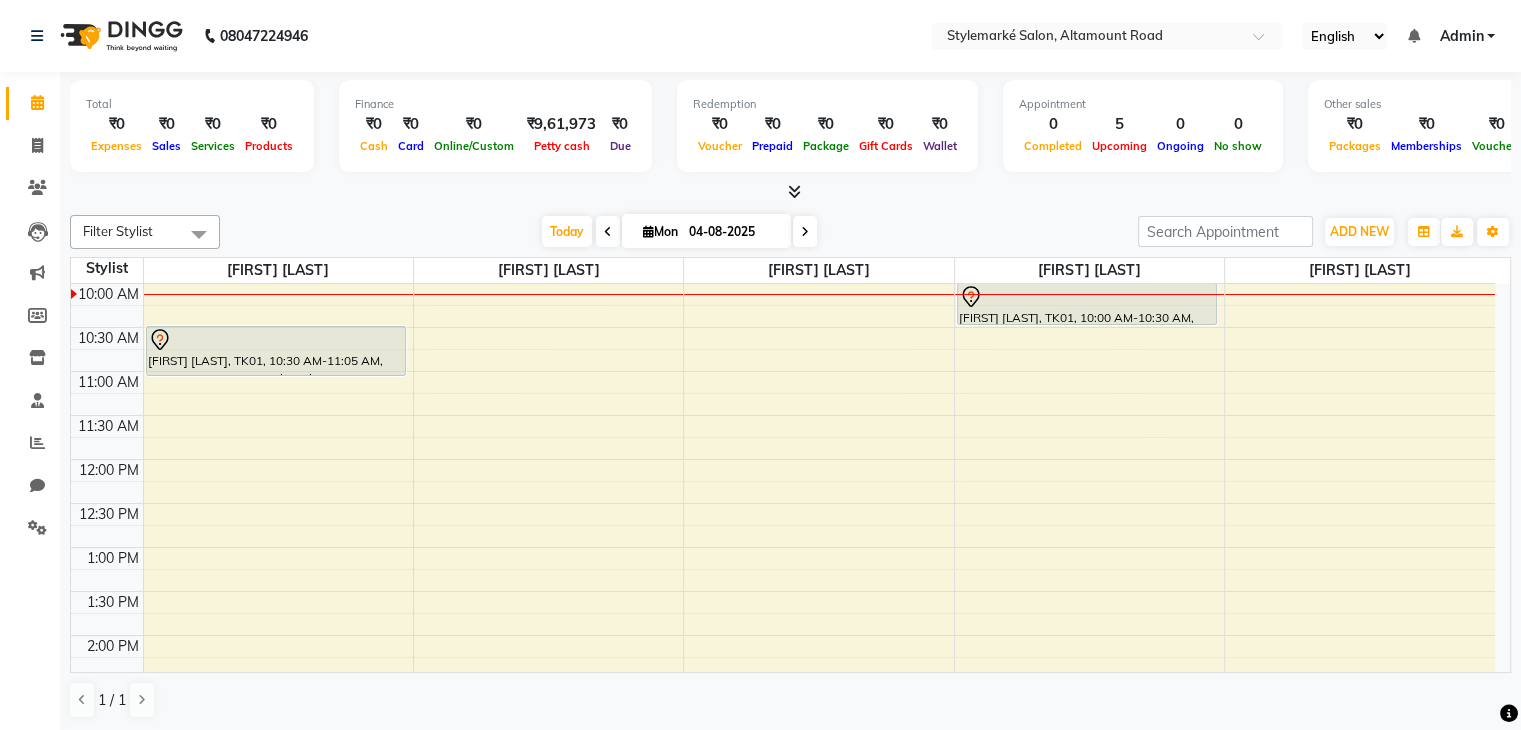 click at bounding box center [199, 234] 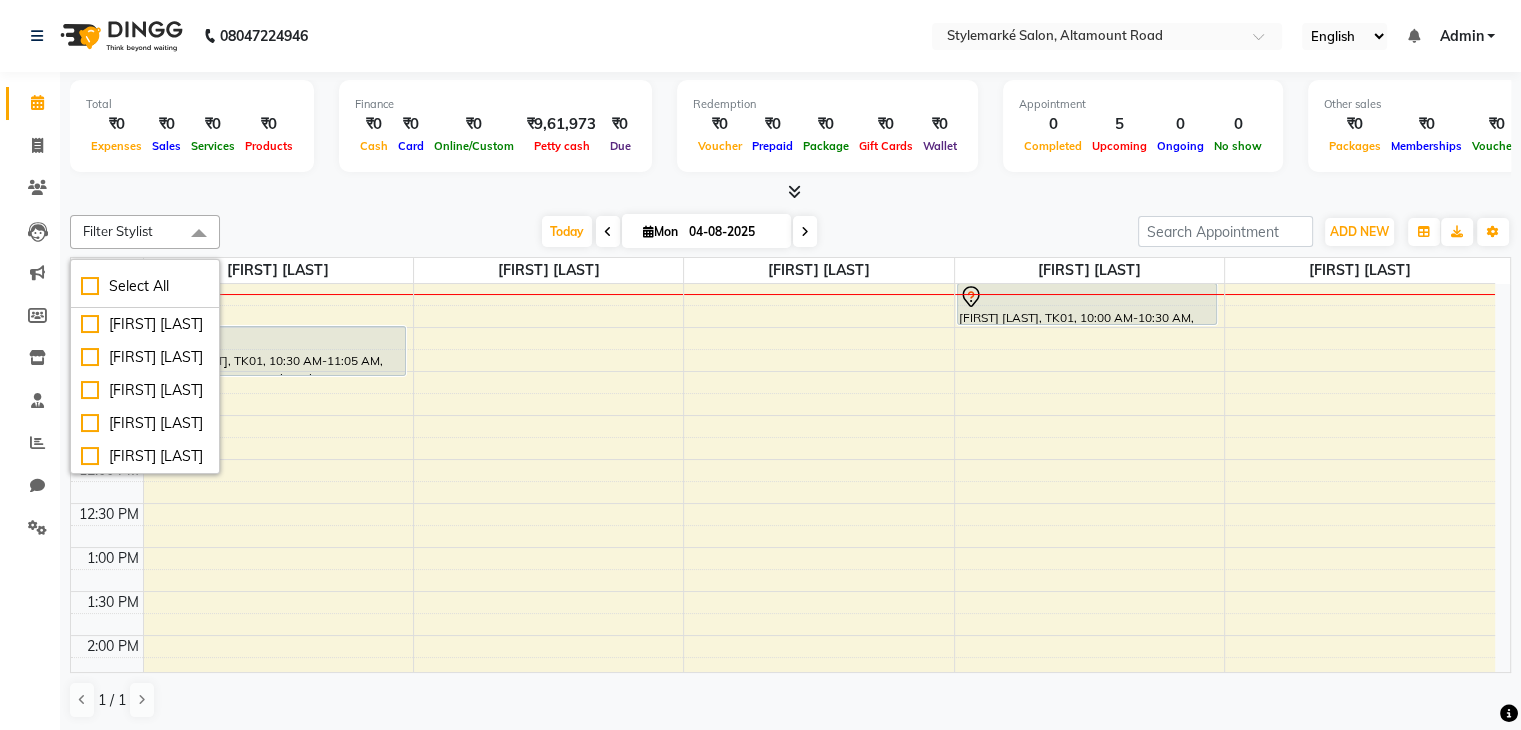 click at bounding box center [199, 234] 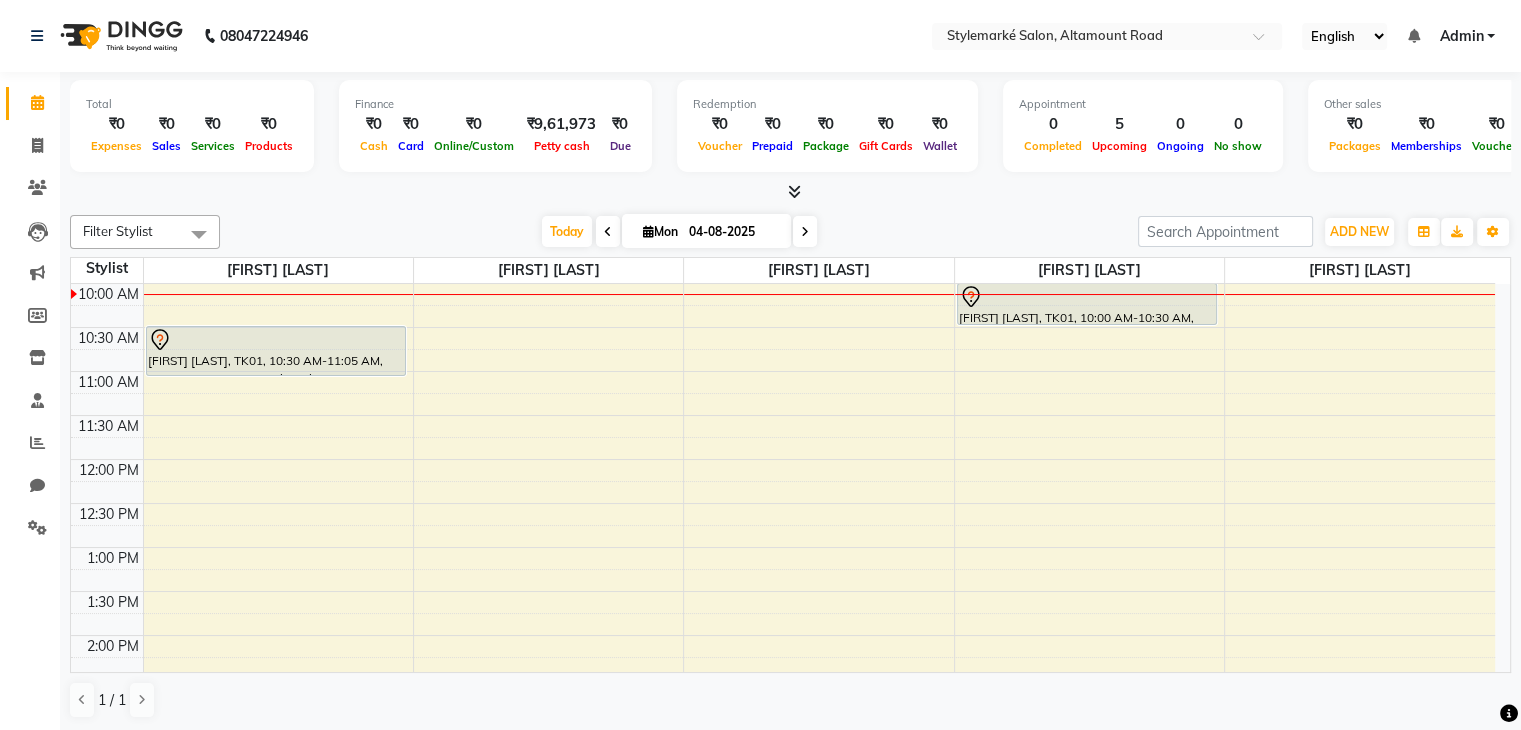 scroll, scrollTop: 1, scrollLeft: 0, axis: vertical 